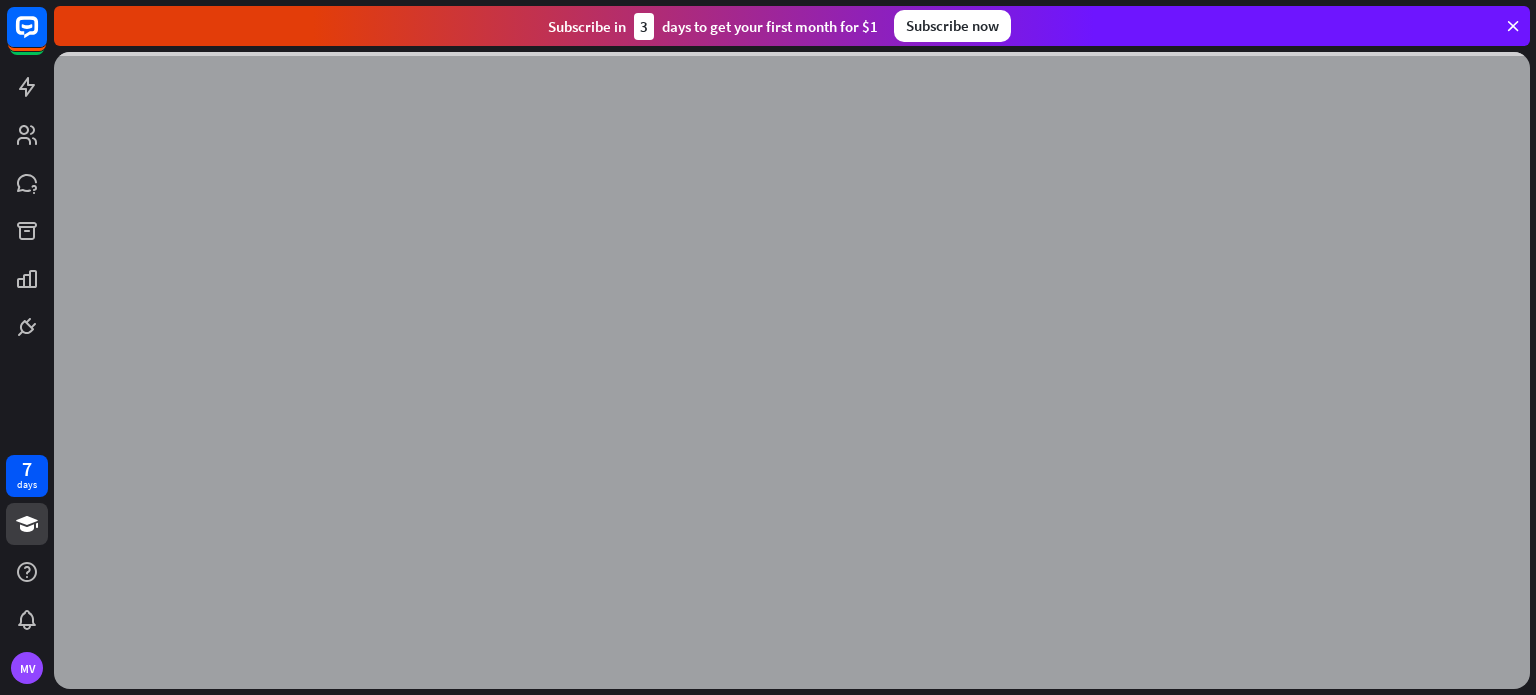 scroll, scrollTop: 0, scrollLeft: 0, axis: both 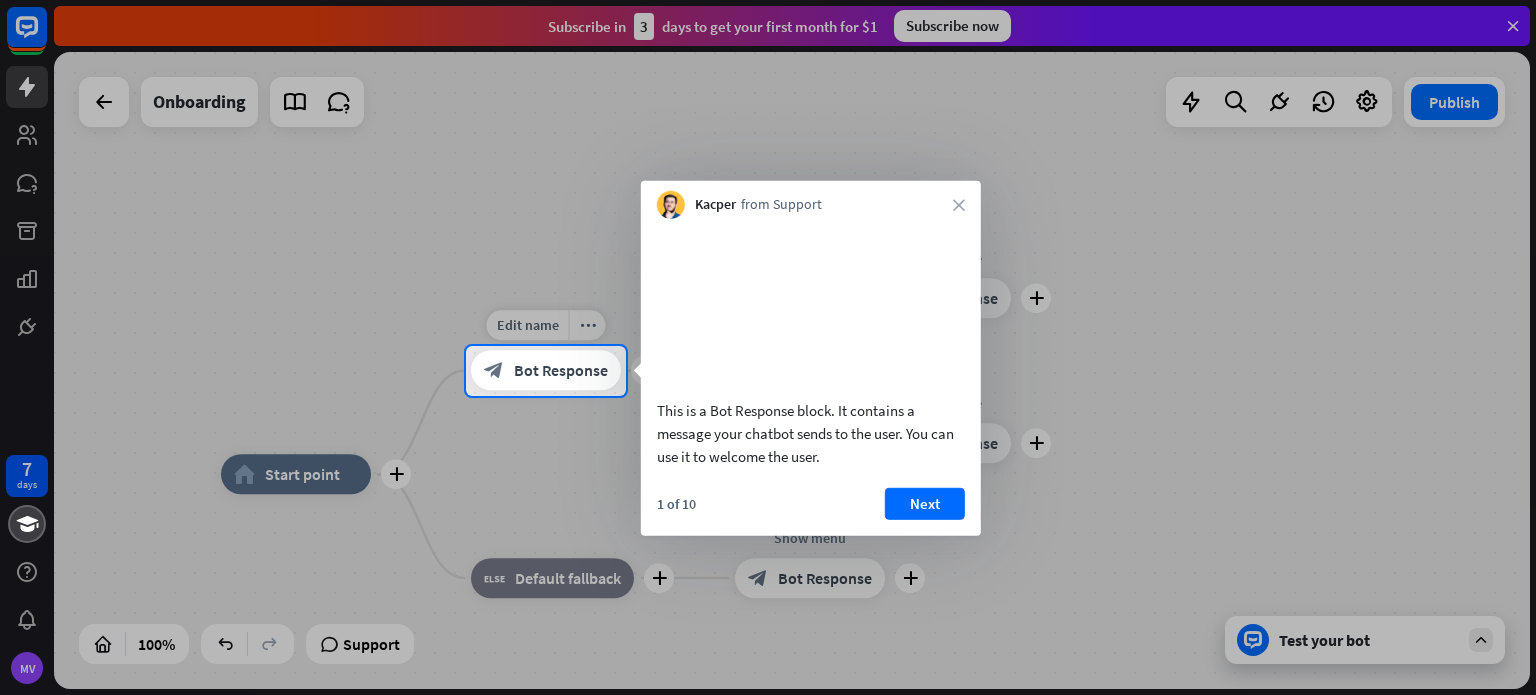 click on "block_bot_response   Bot Response" at bounding box center [546, 371] 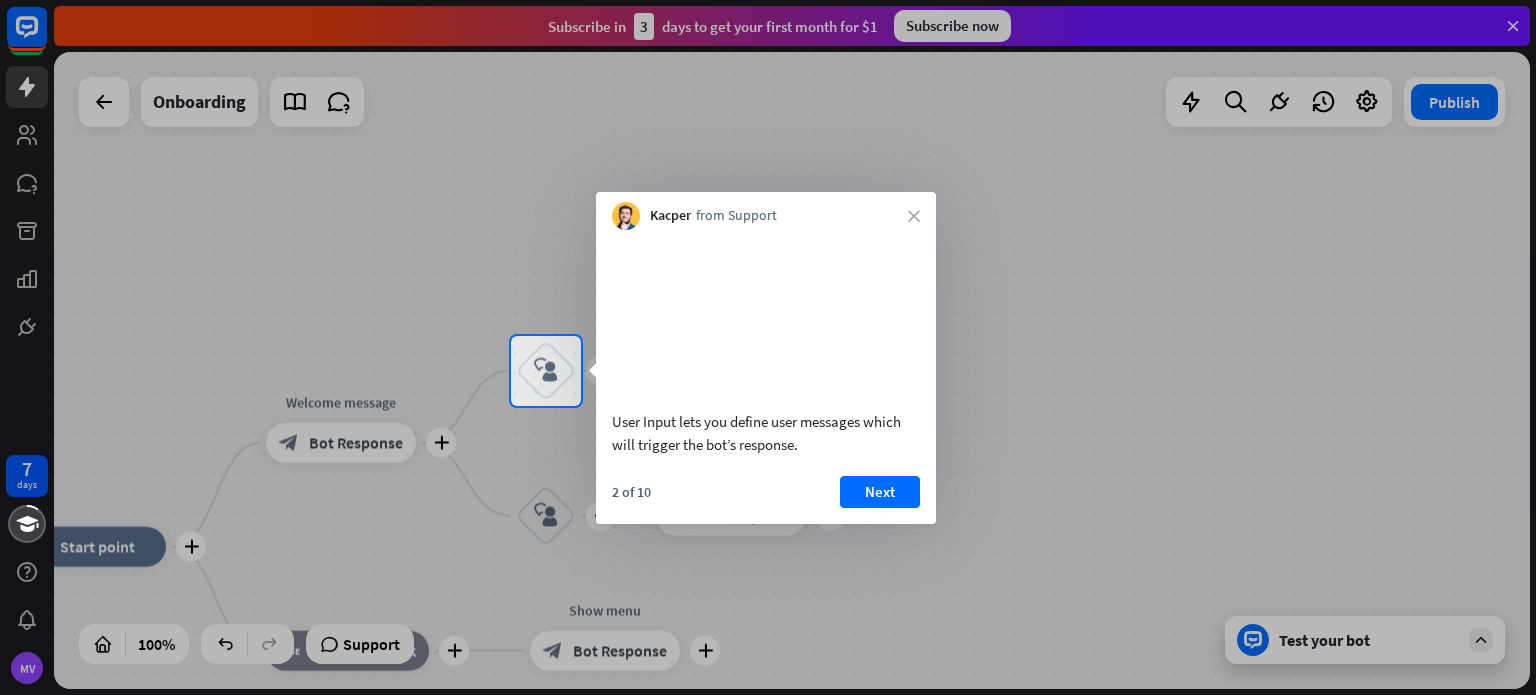 click on "User Input lets you define user messages which will trigger the bot’s response.
2 of 10
Next" at bounding box center (766, 377) 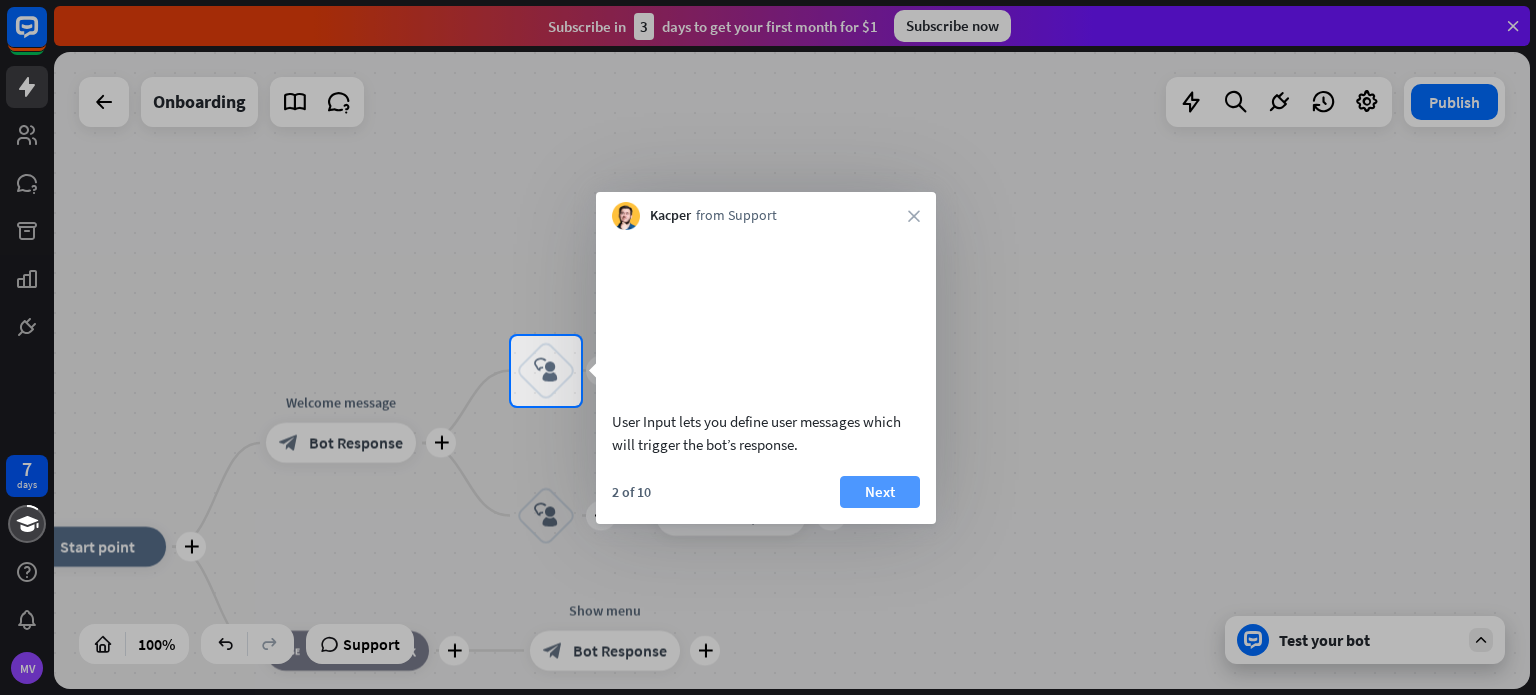 click on "Next" at bounding box center [880, 492] 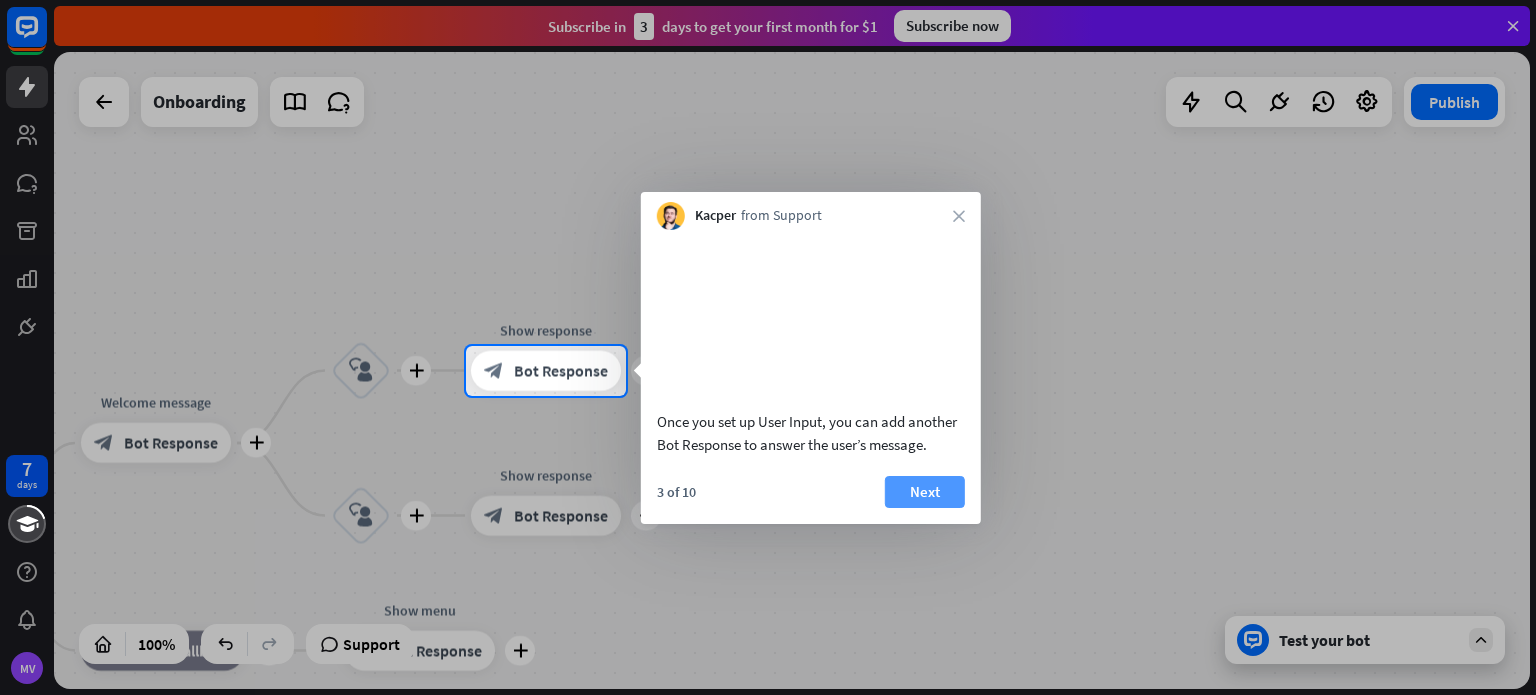 click on "Next" at bounding box center (925, 492) 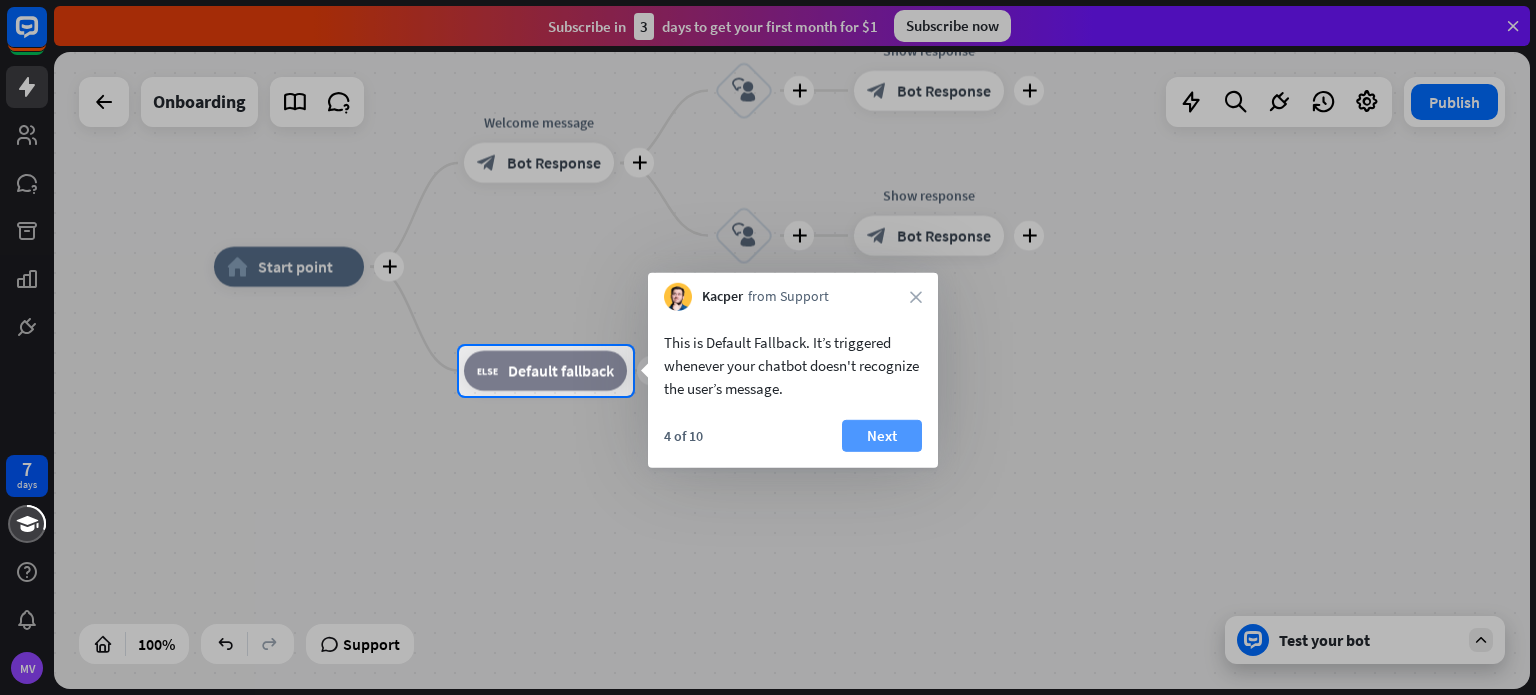 click on "Next" at bounding box center [882, 436] 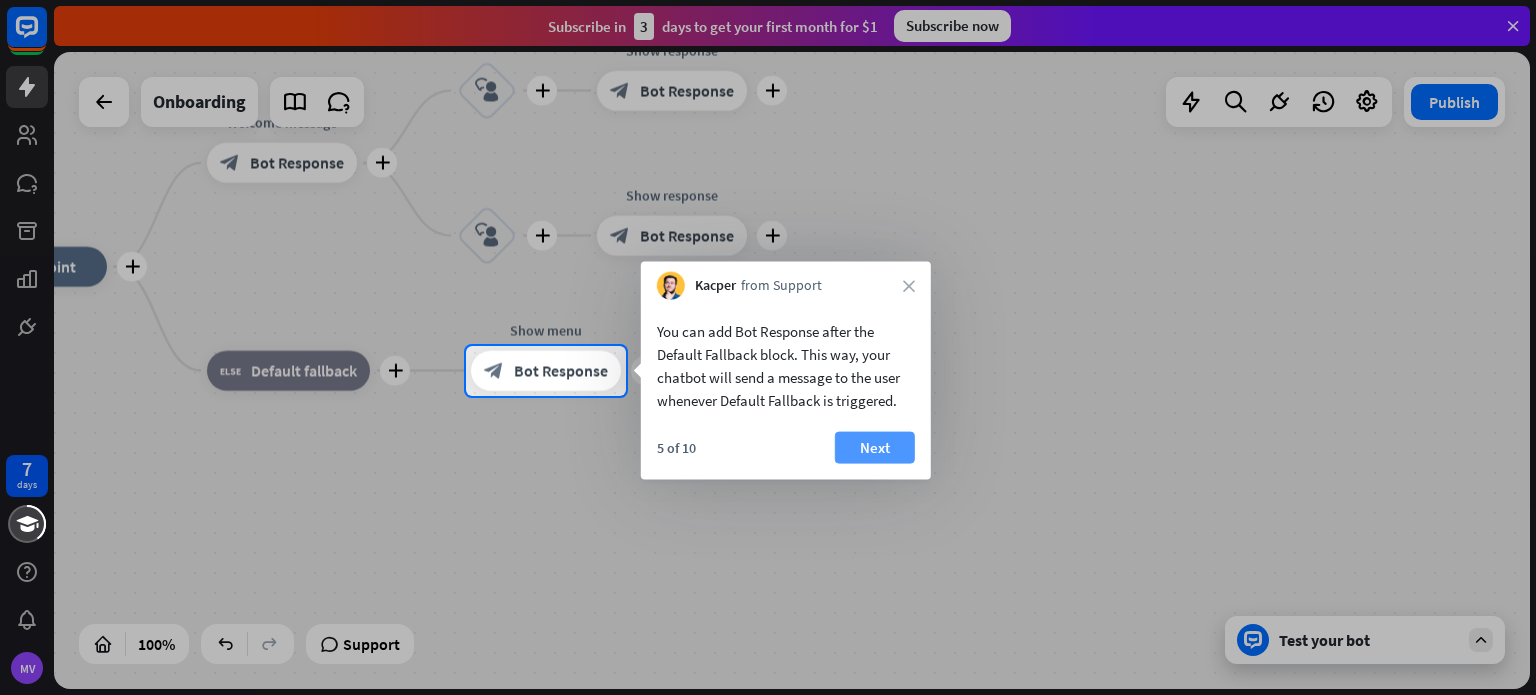 click on "Next" at bounding box center [875, 448] 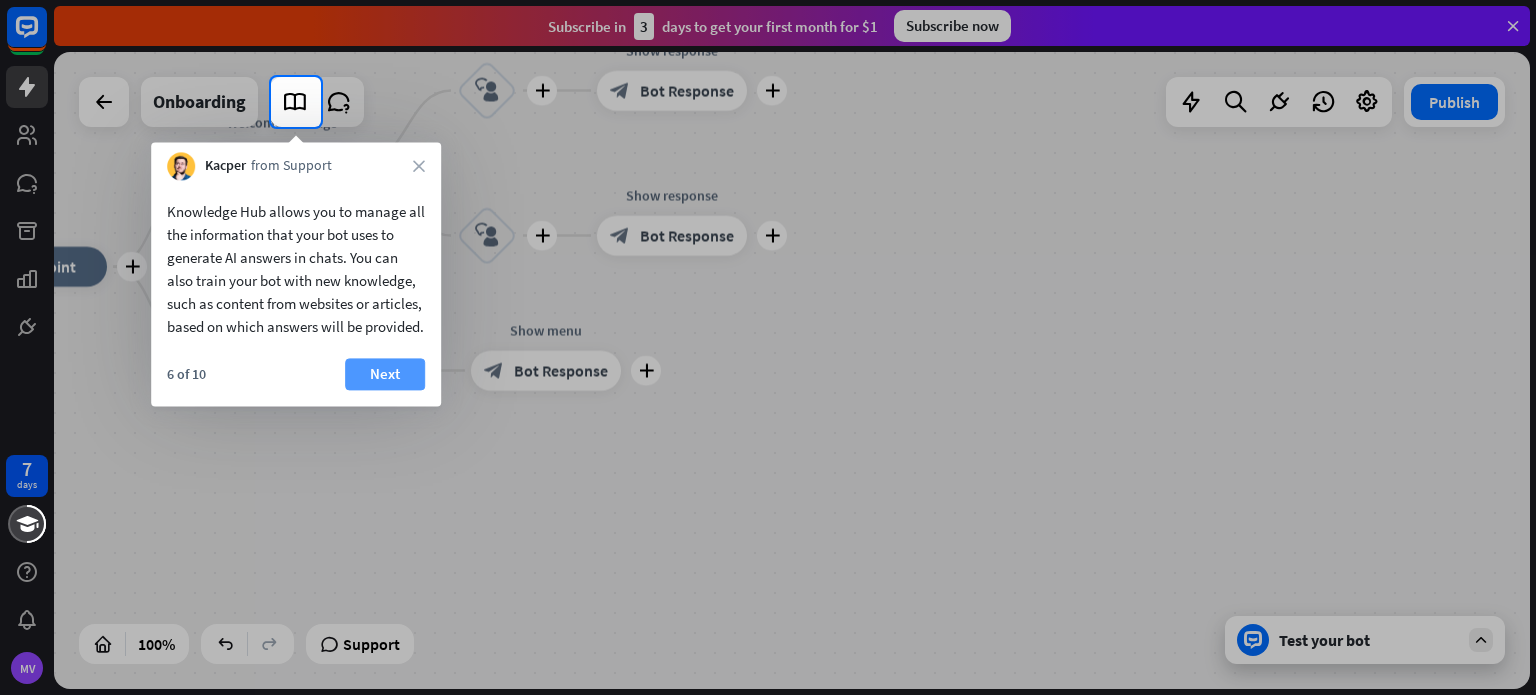 click on "Next" at bounding box center (385, 374) 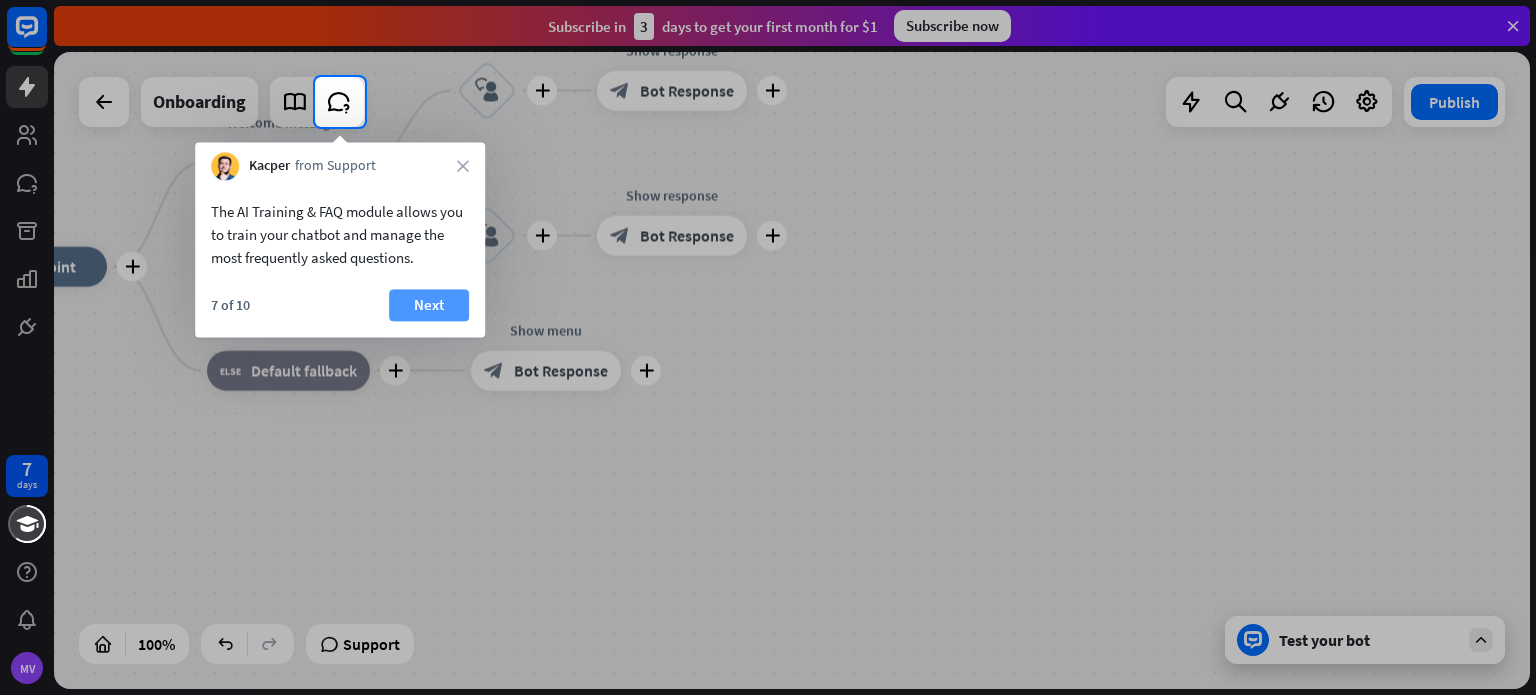 click on "Next" at bounding box center (429, 305) 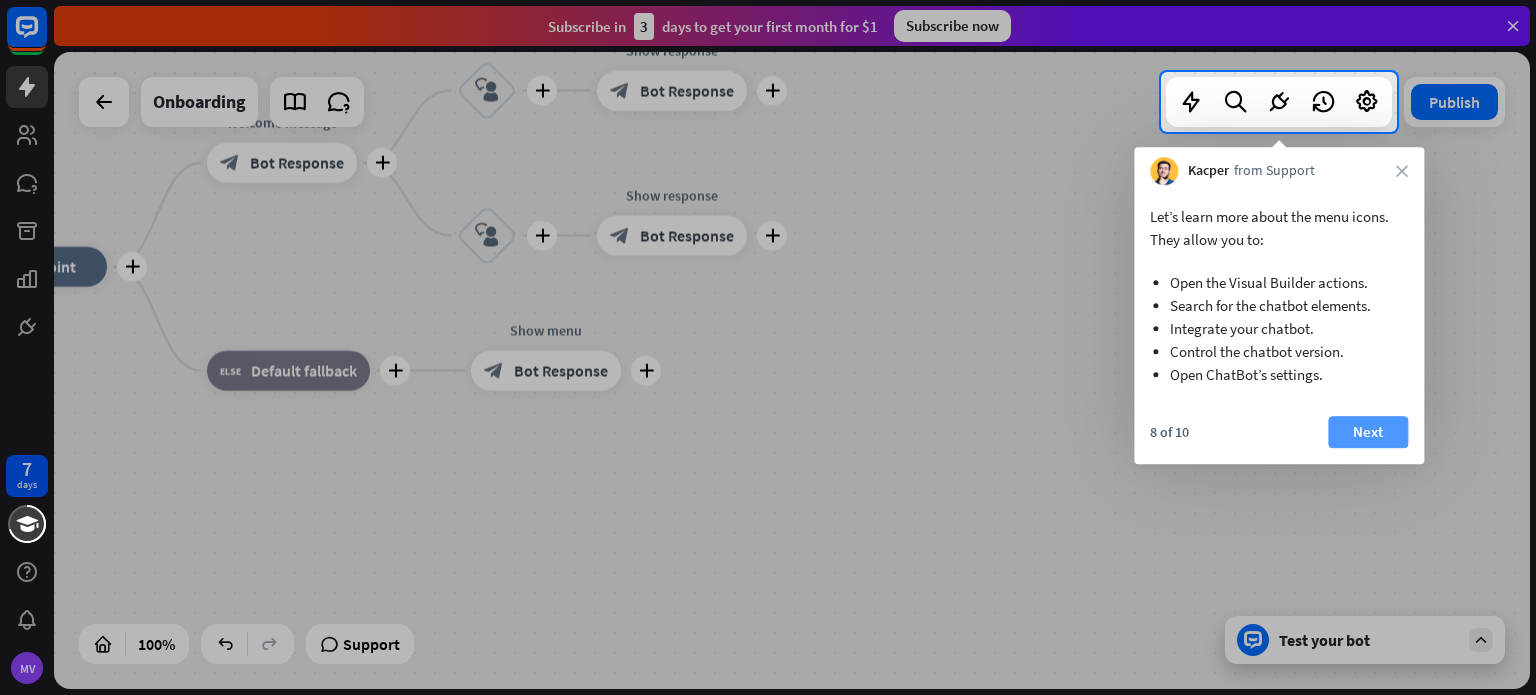 click on "Next" at bounding box center [1368, 432] 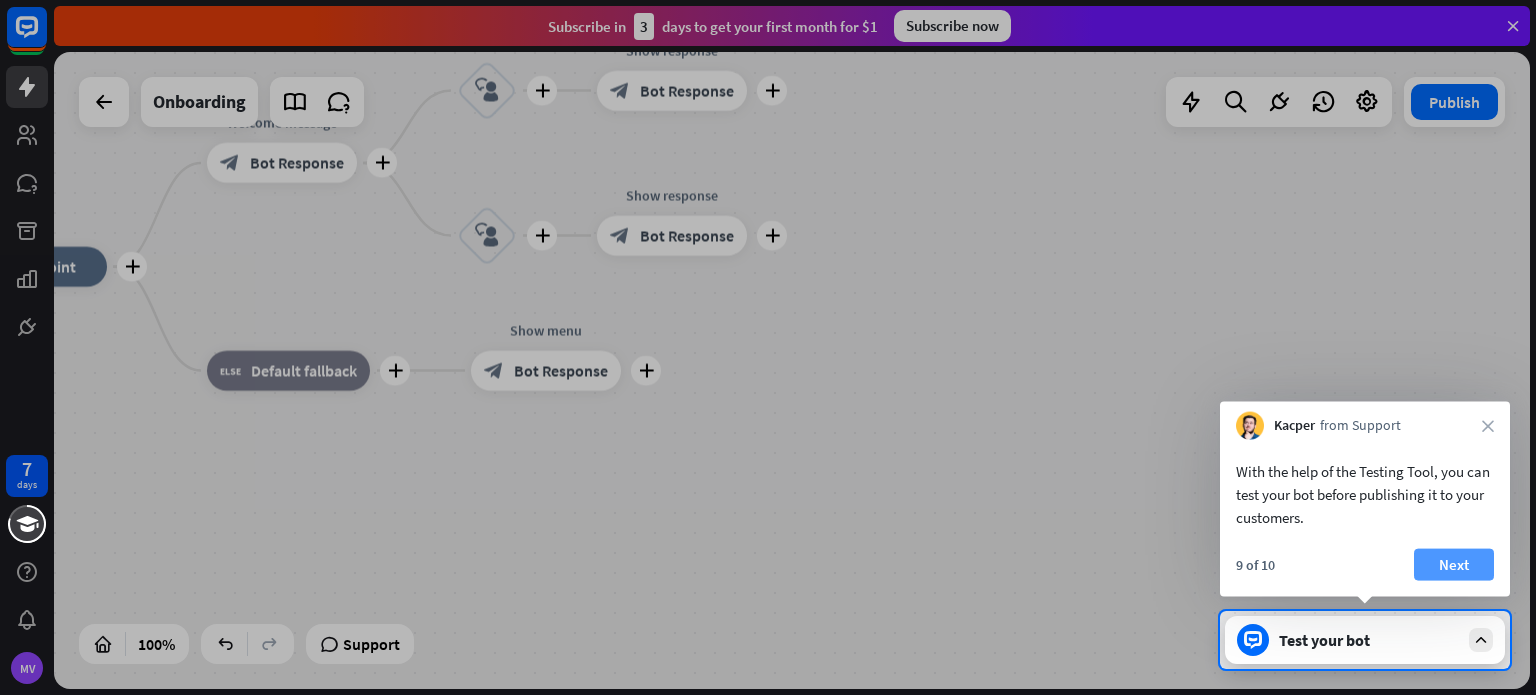 click on "Next" at bounding box center (1454, 565) 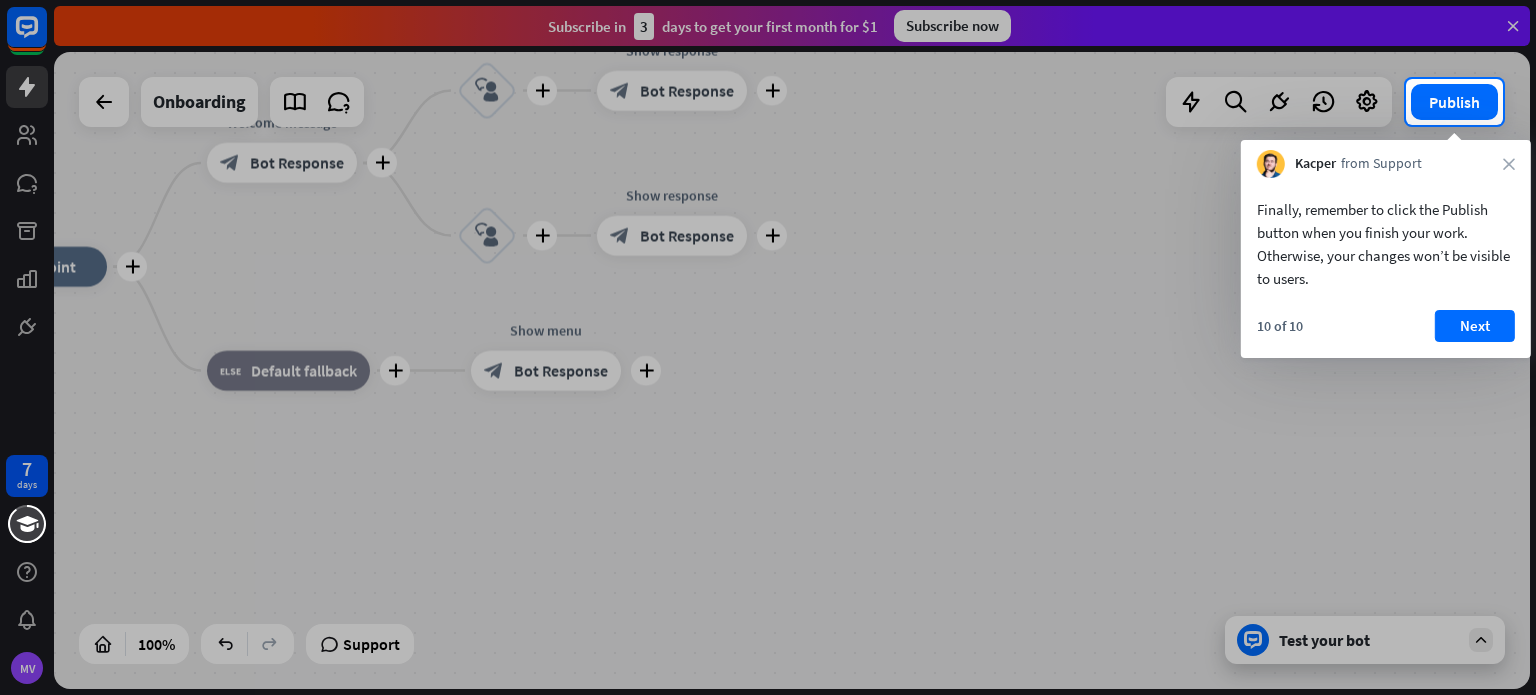 click at bounding box center (768, 39) 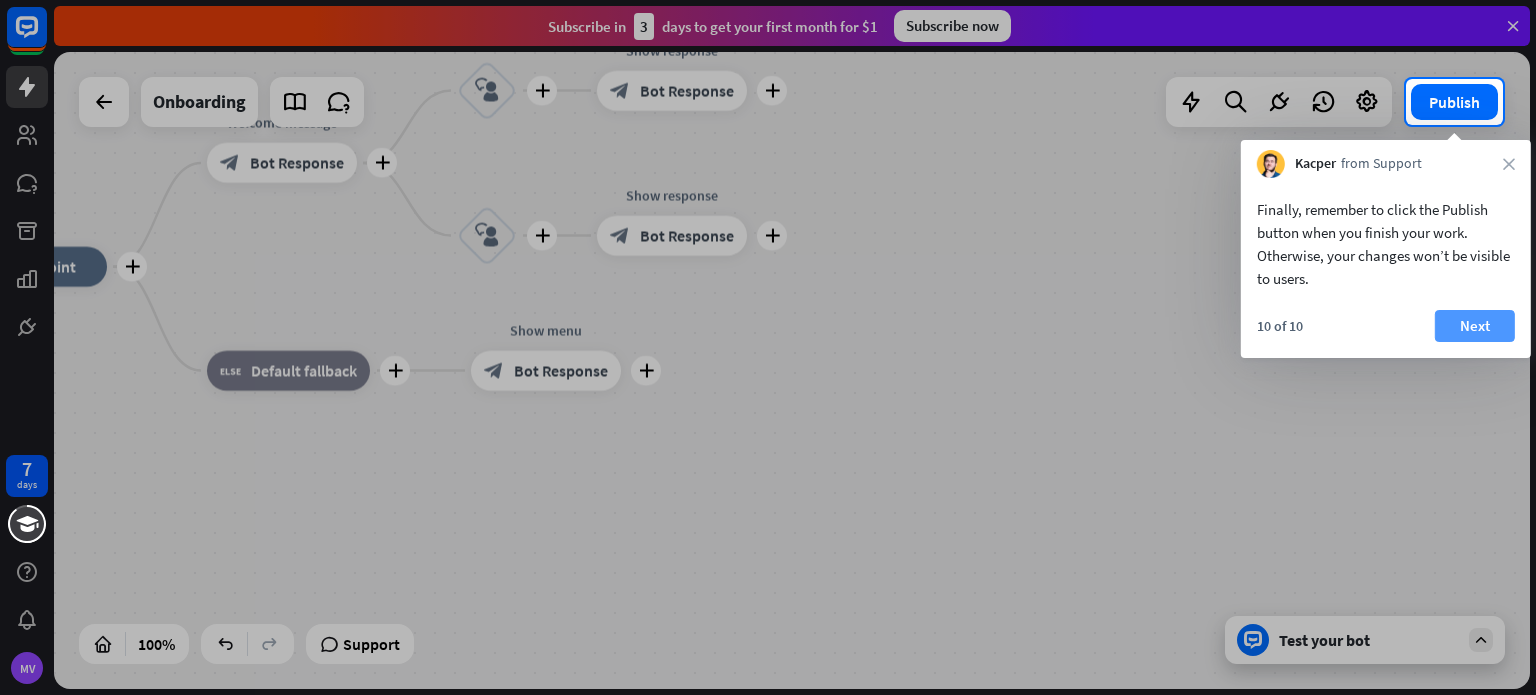 click on "Next" at bounding box center (1475, 326) 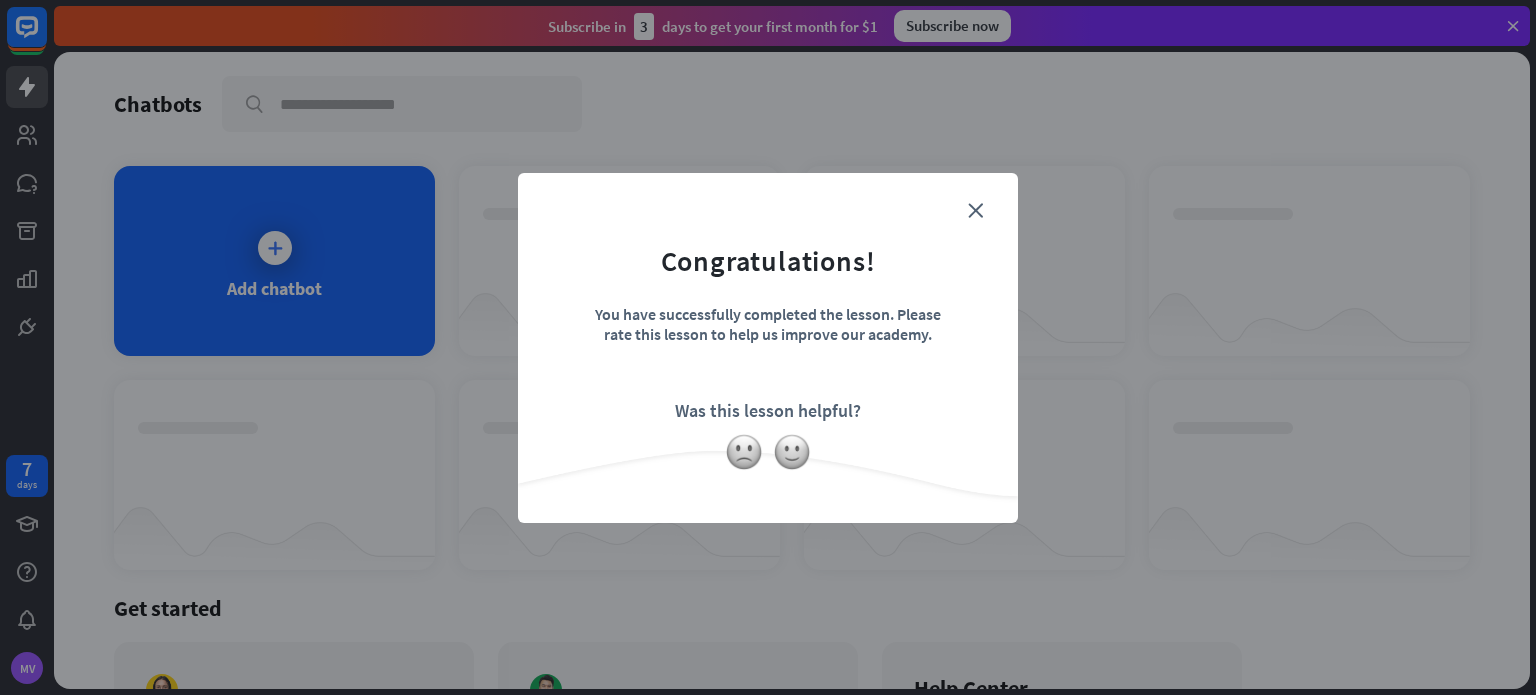 click on "Congratulations!
You have successfully completed the lesson.
Please rate this lesson to help us improve our
academy.
Was this lesson helpful?" at bounding box center (768, 317) 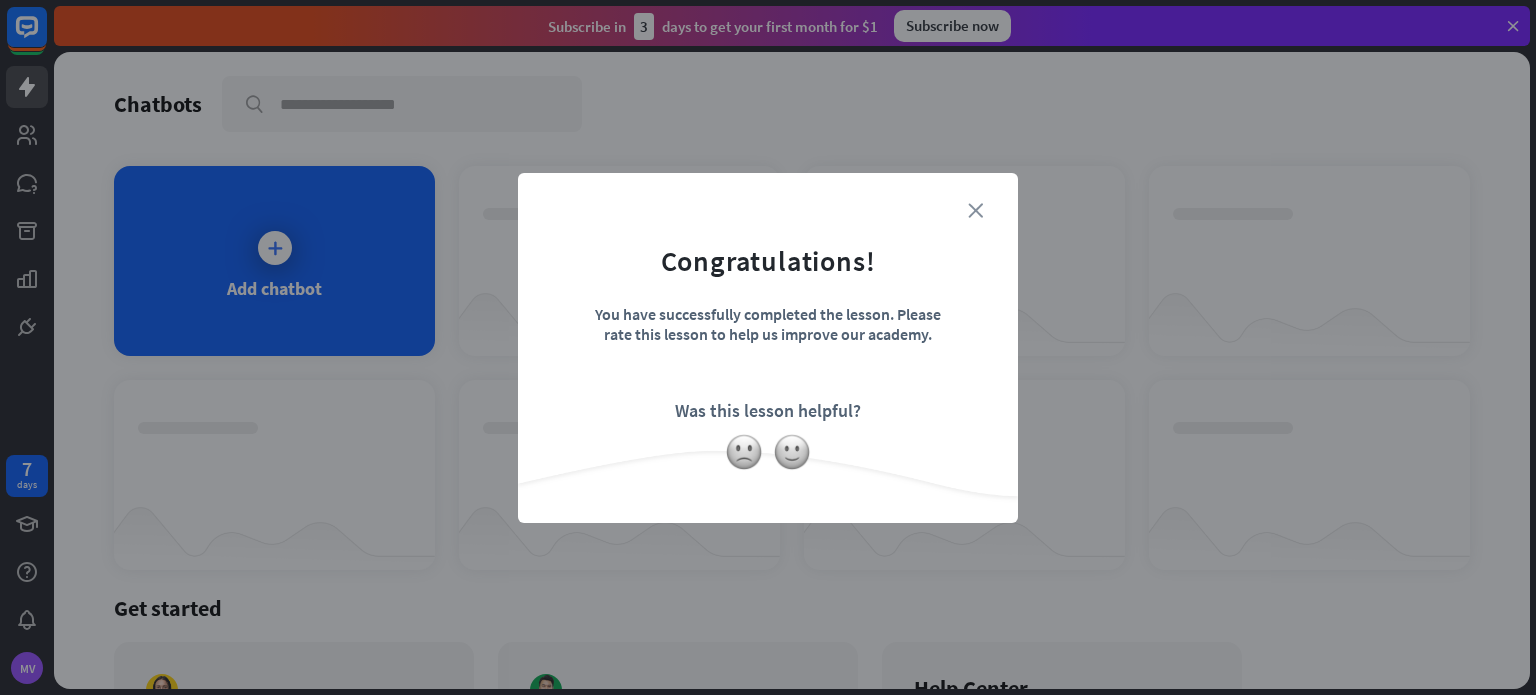 click on "close" at bounding box center [975, 210] 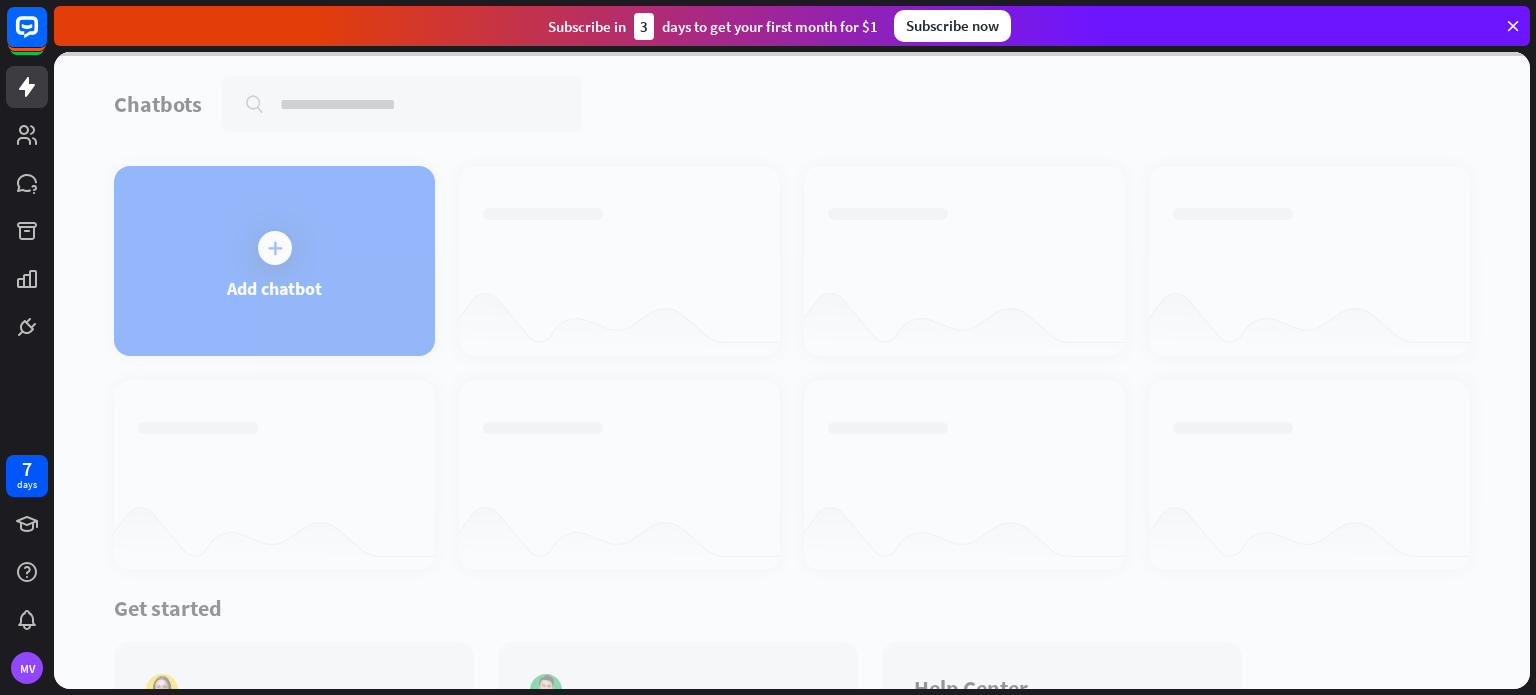 click at bounding box center [792, 370] 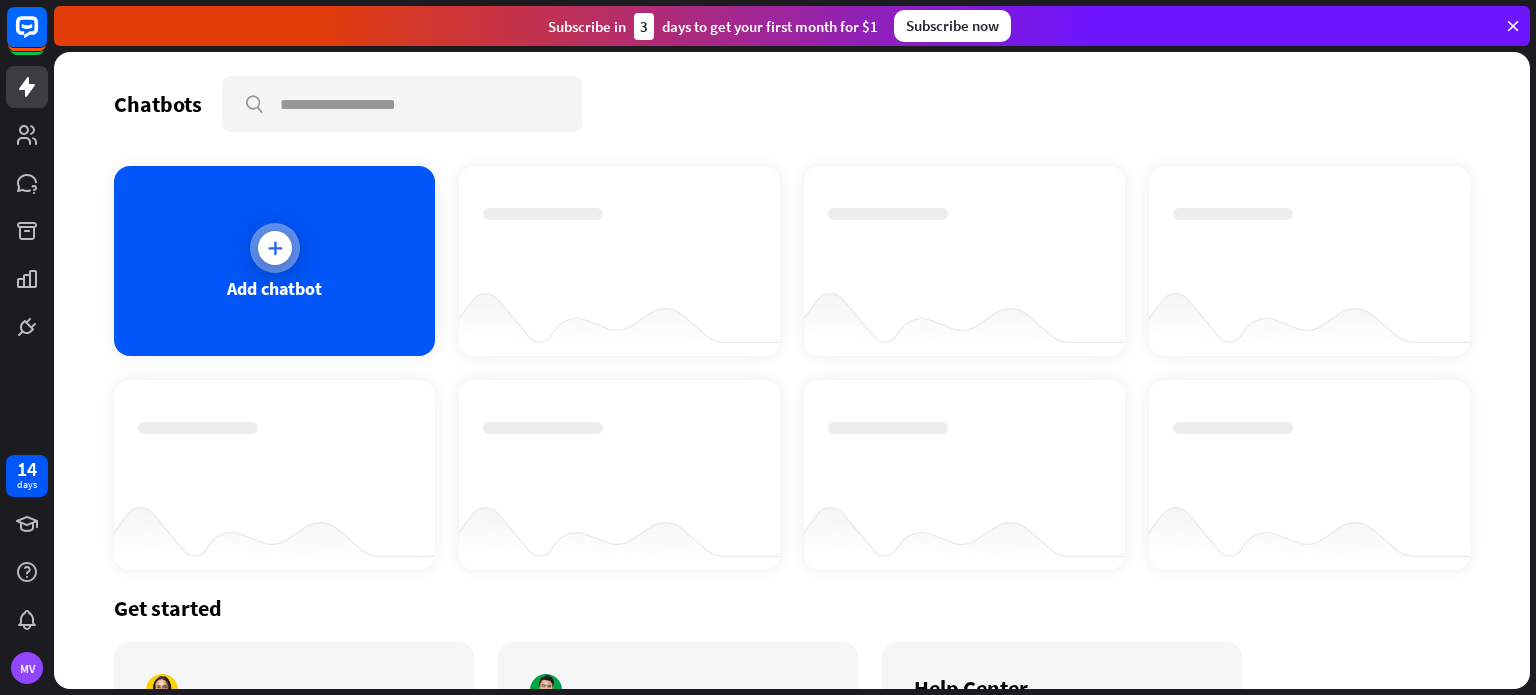 click at bounding box center (275, 248) 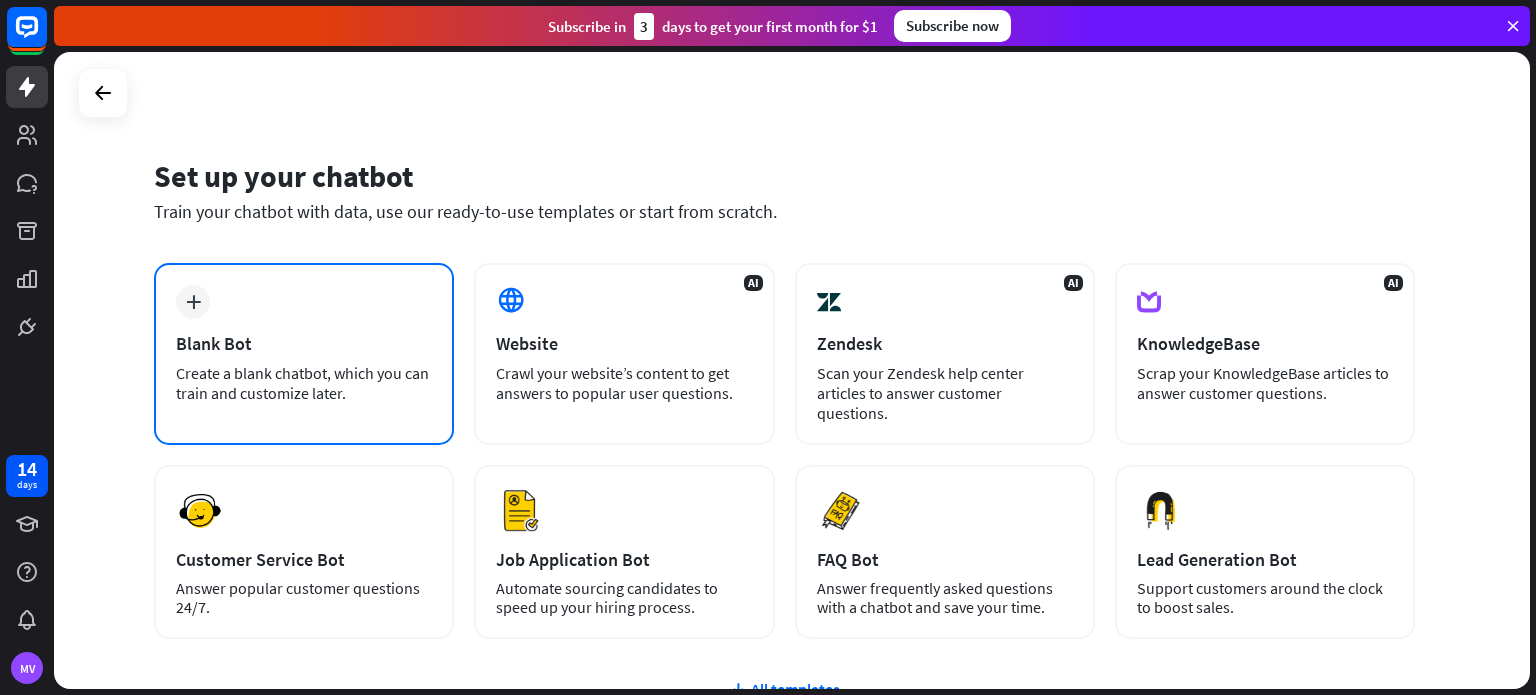 scroll, scrollTop: 100, scrollLeft: 0, axis: vertical 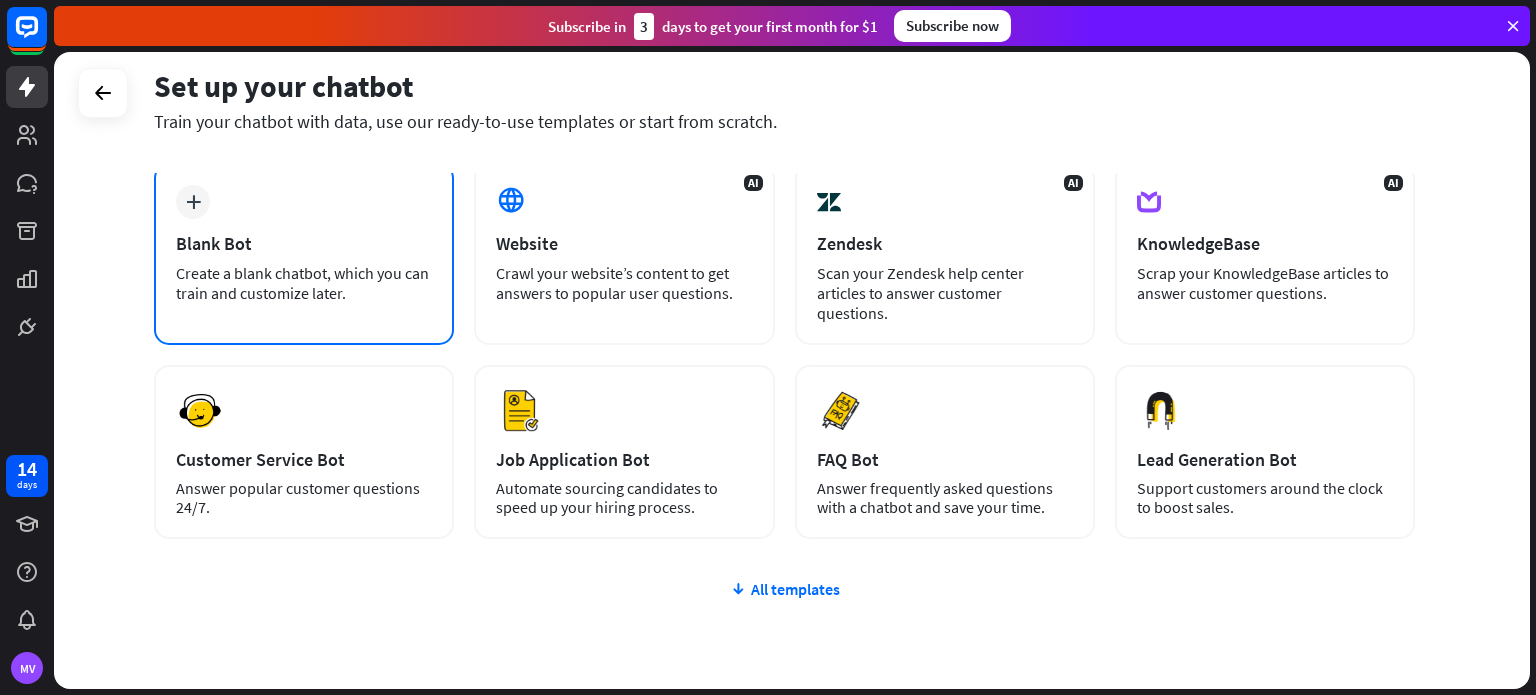 click on "Blank Bot" at bounding box center (304, 243) 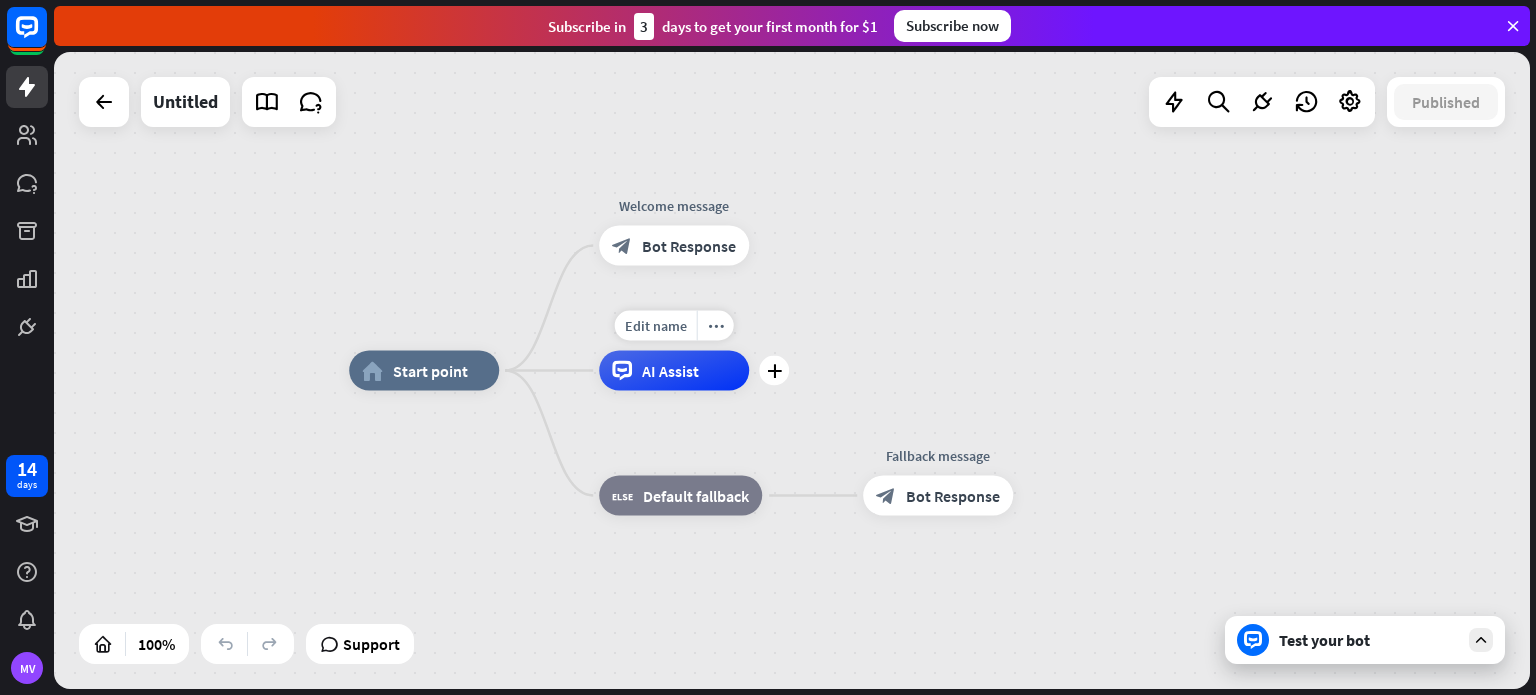 click on "AI Assist" at bounding box center [674, 371] 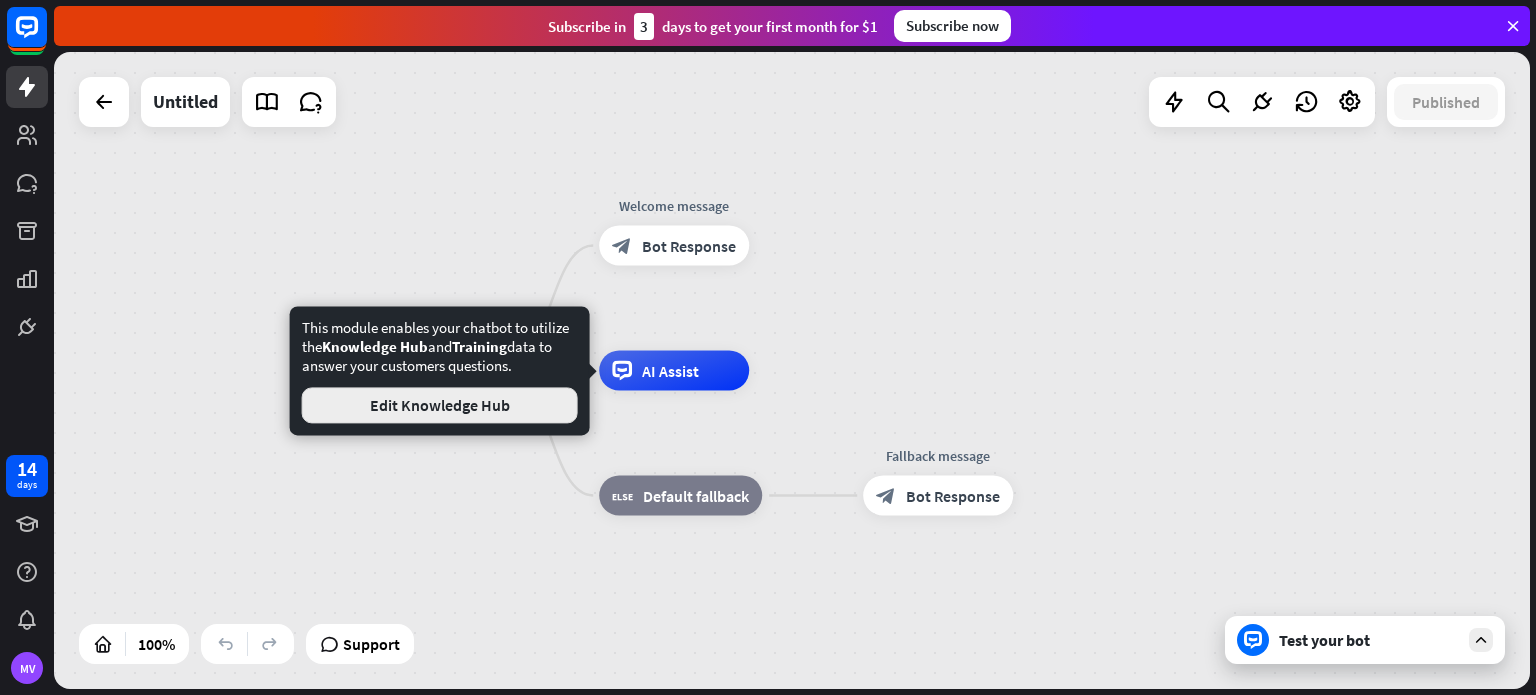click on "Edit Knowledge Hub" at bounding box center (440, 405) 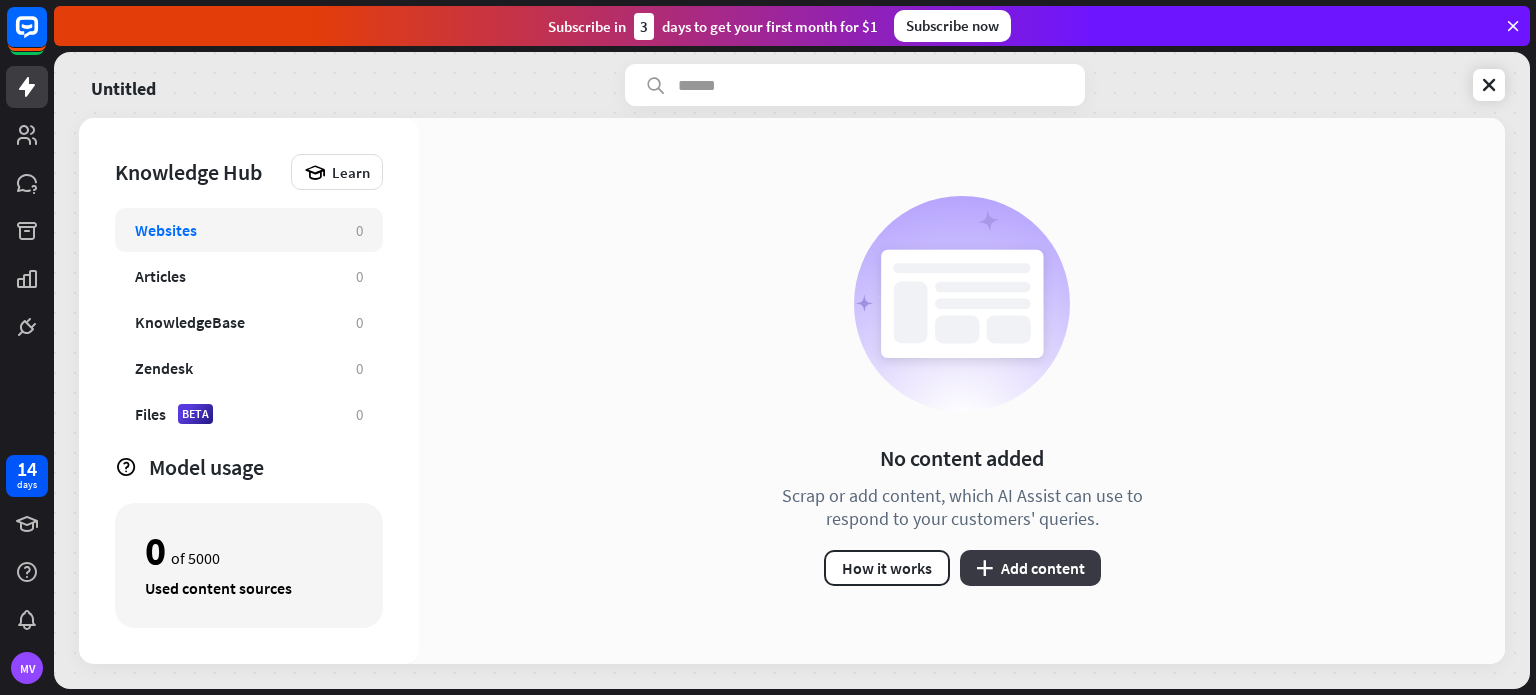click on "plus
Add content" at bounding box center [1030, 568] 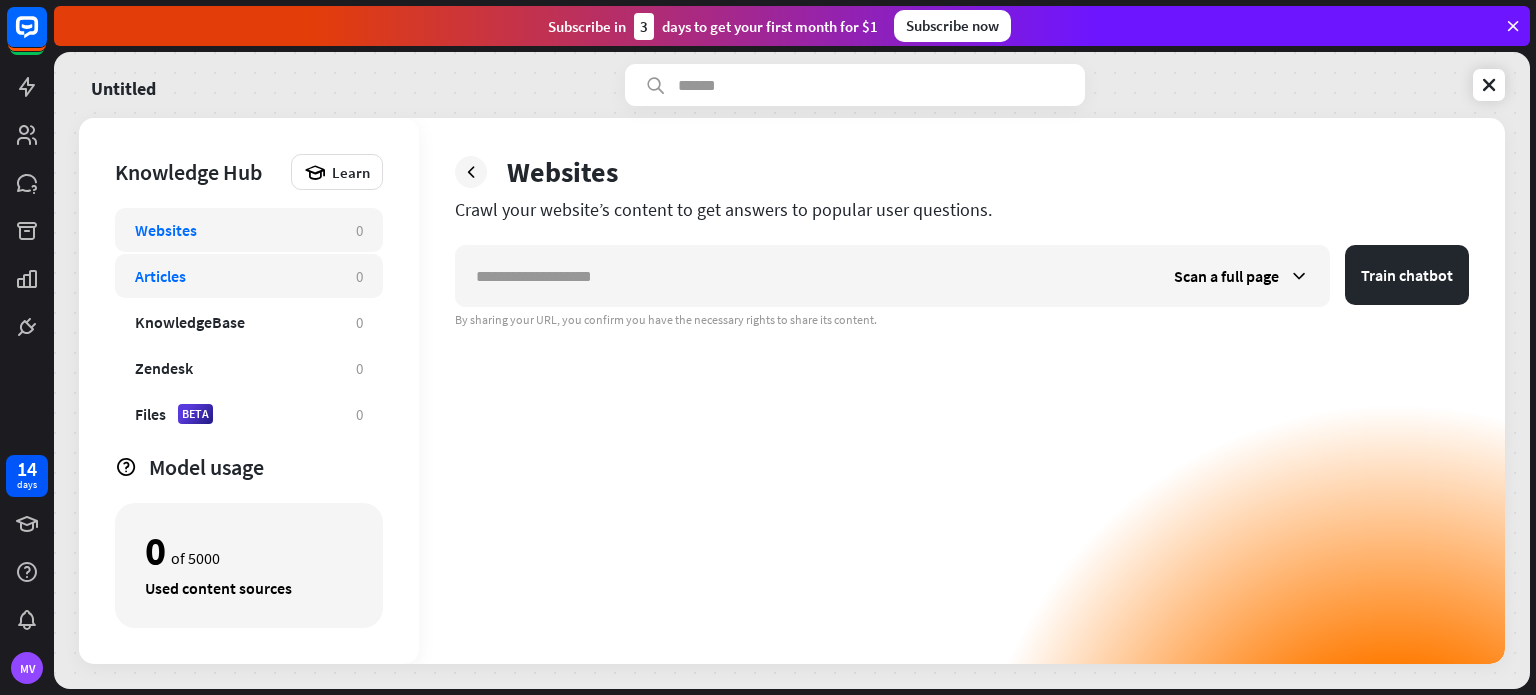 click on "Articles     0" at bounding box center (249, 276) 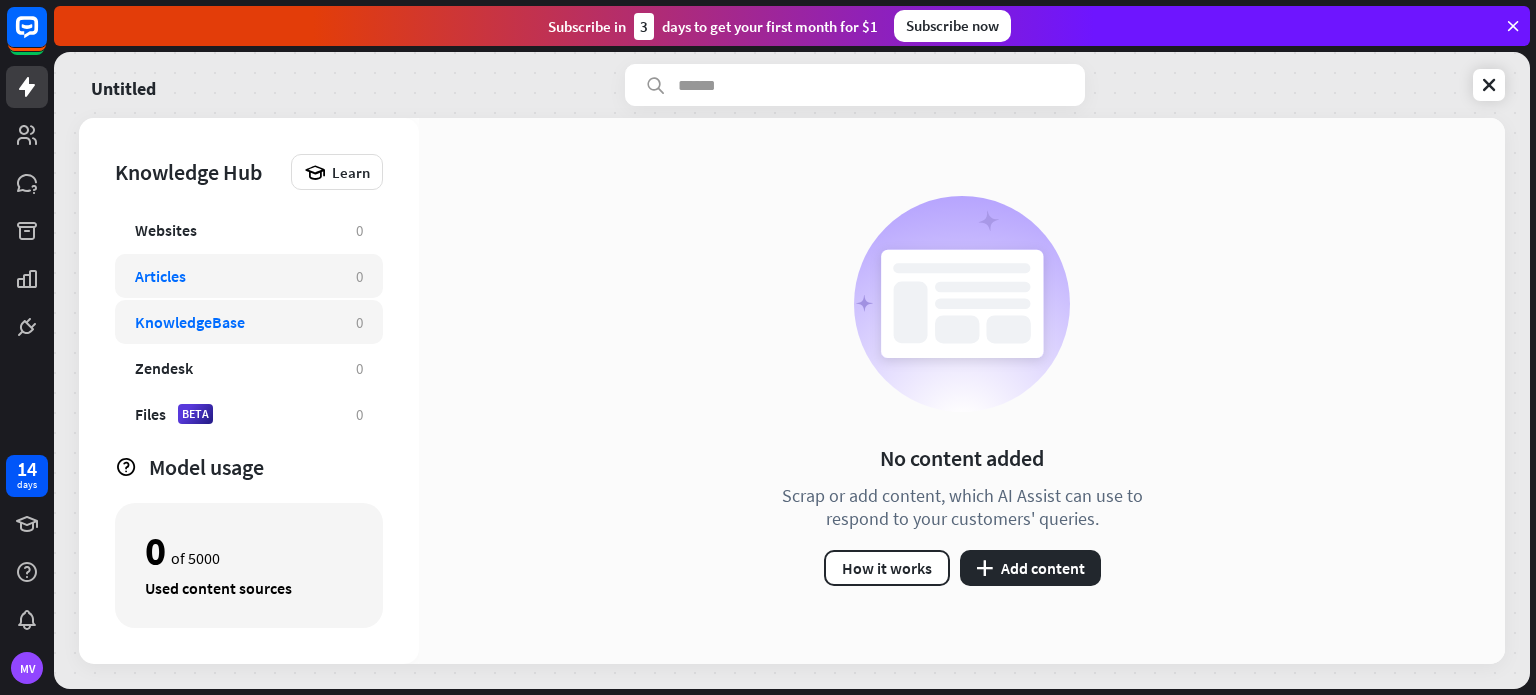 click on "KnowledgeBase" at bounding box center (235, 322) 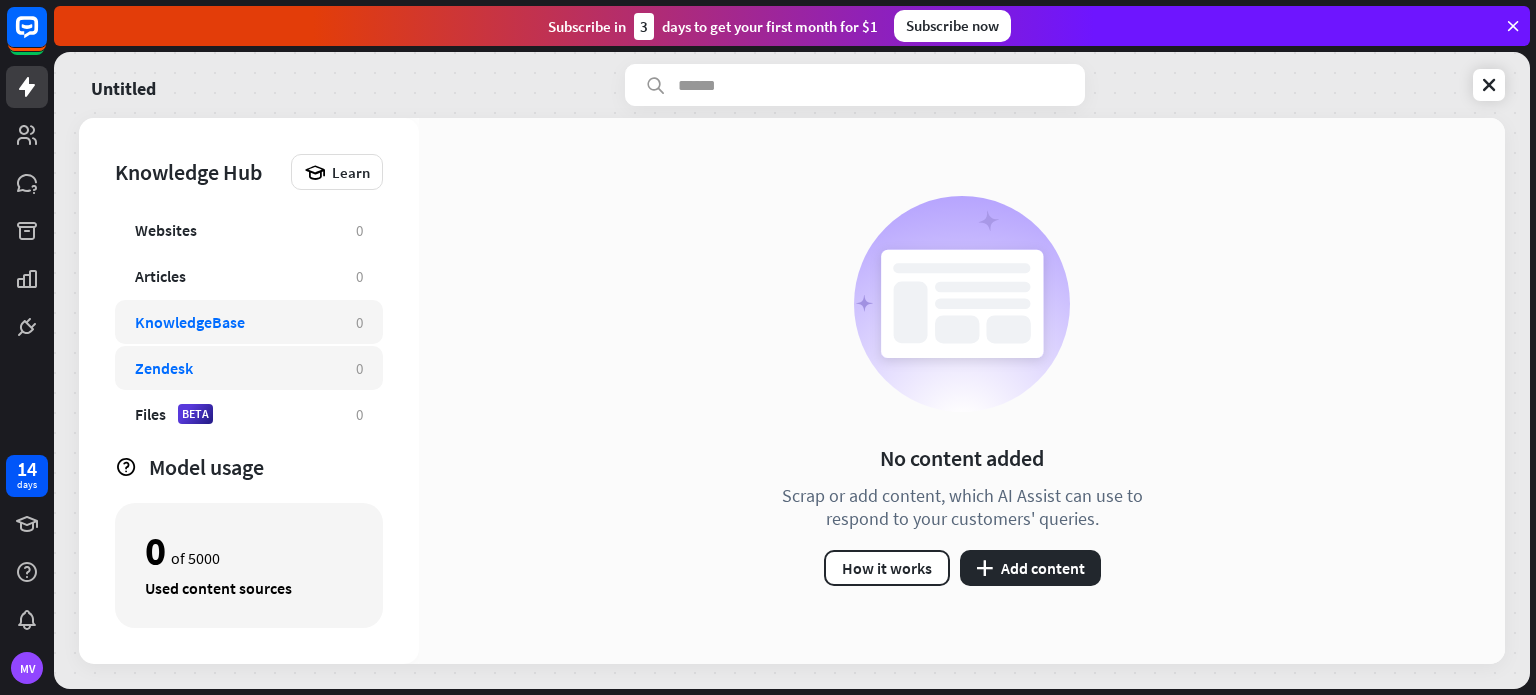 click on "Zendesk" at bounding box center [235, 368] 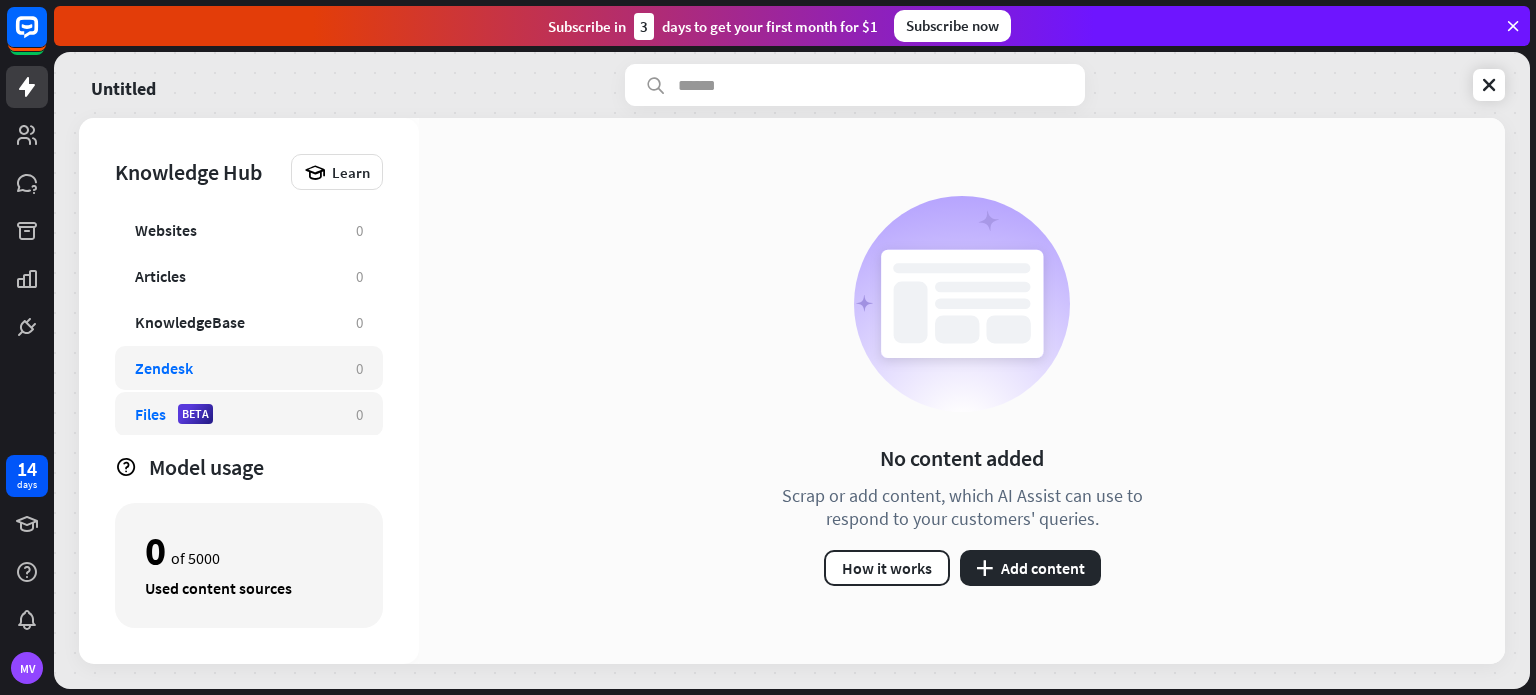 click on "Files
BETA" at bounding box center [235, 414] 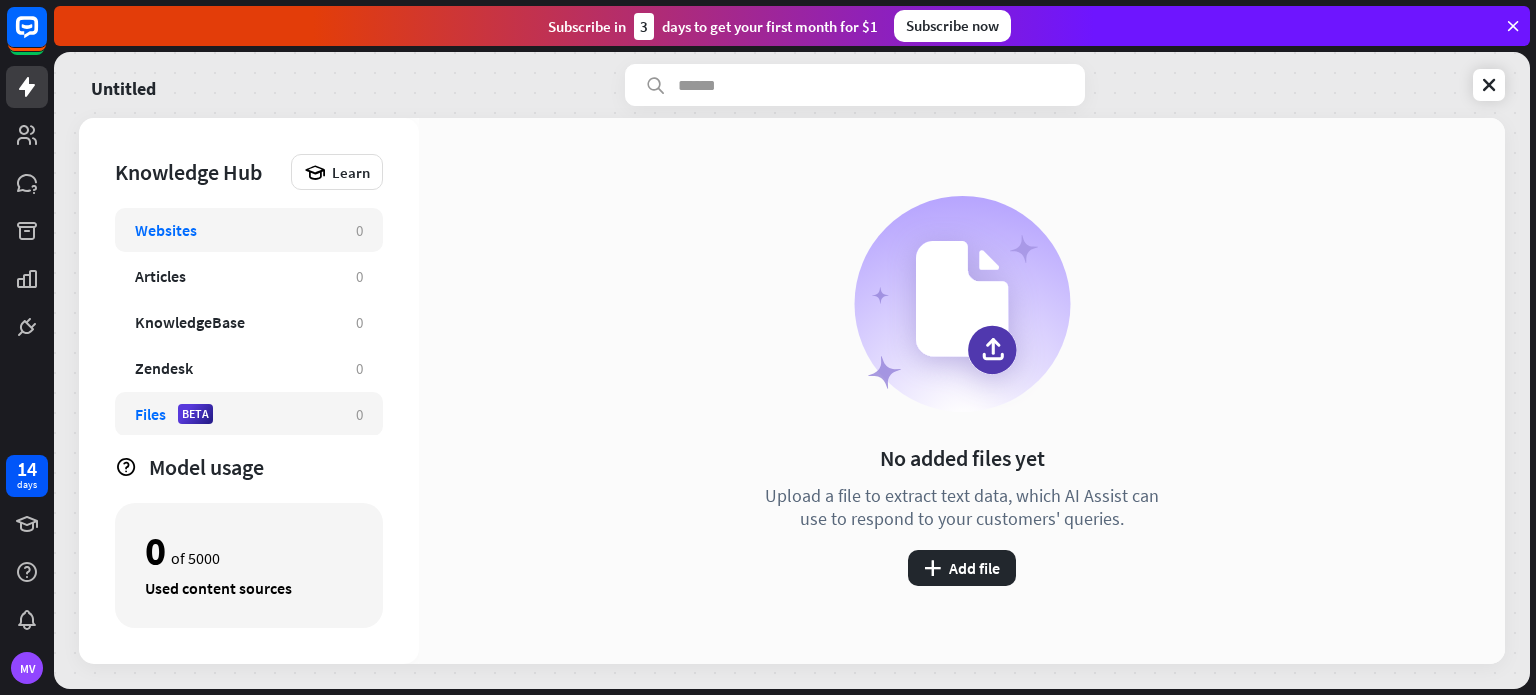 click on "Websites     0" at bounding box center (249, 230) 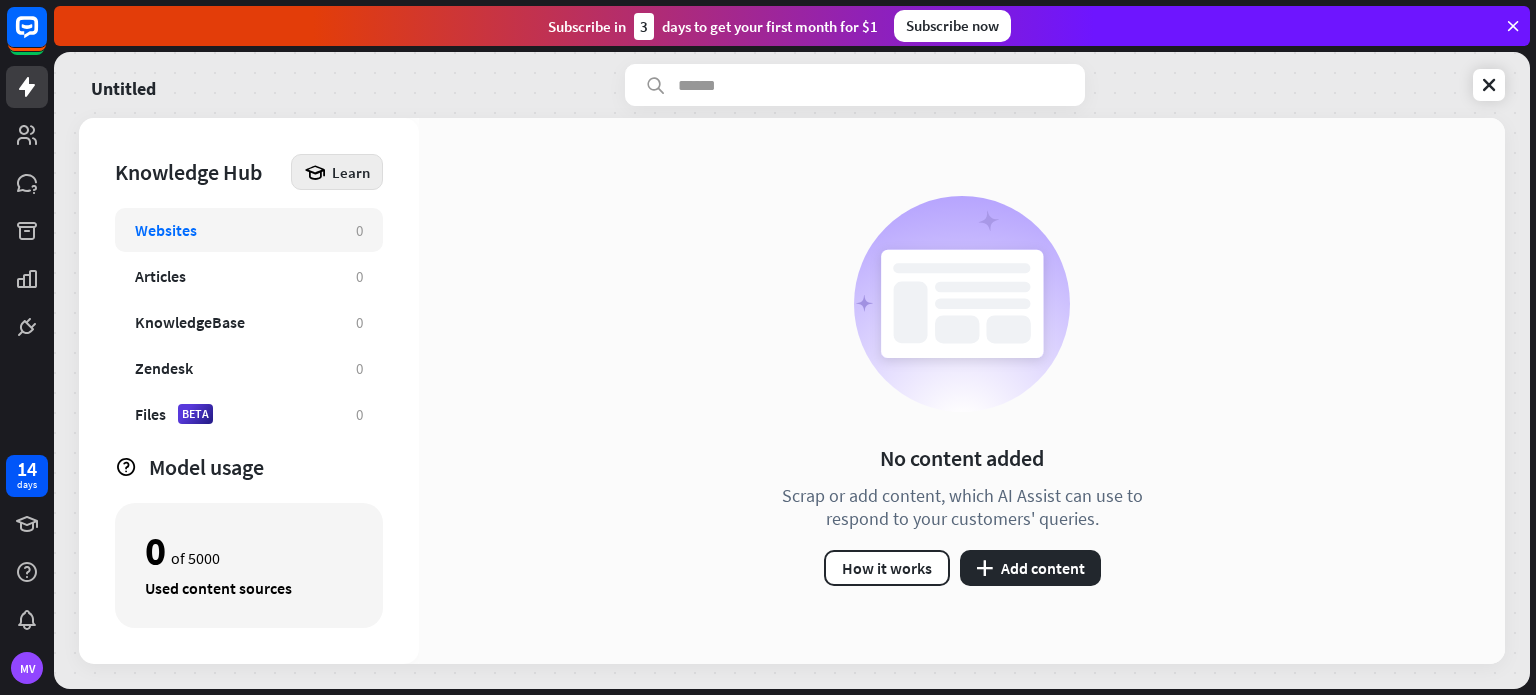 click on "Learn" at bounding box center [337, 172] 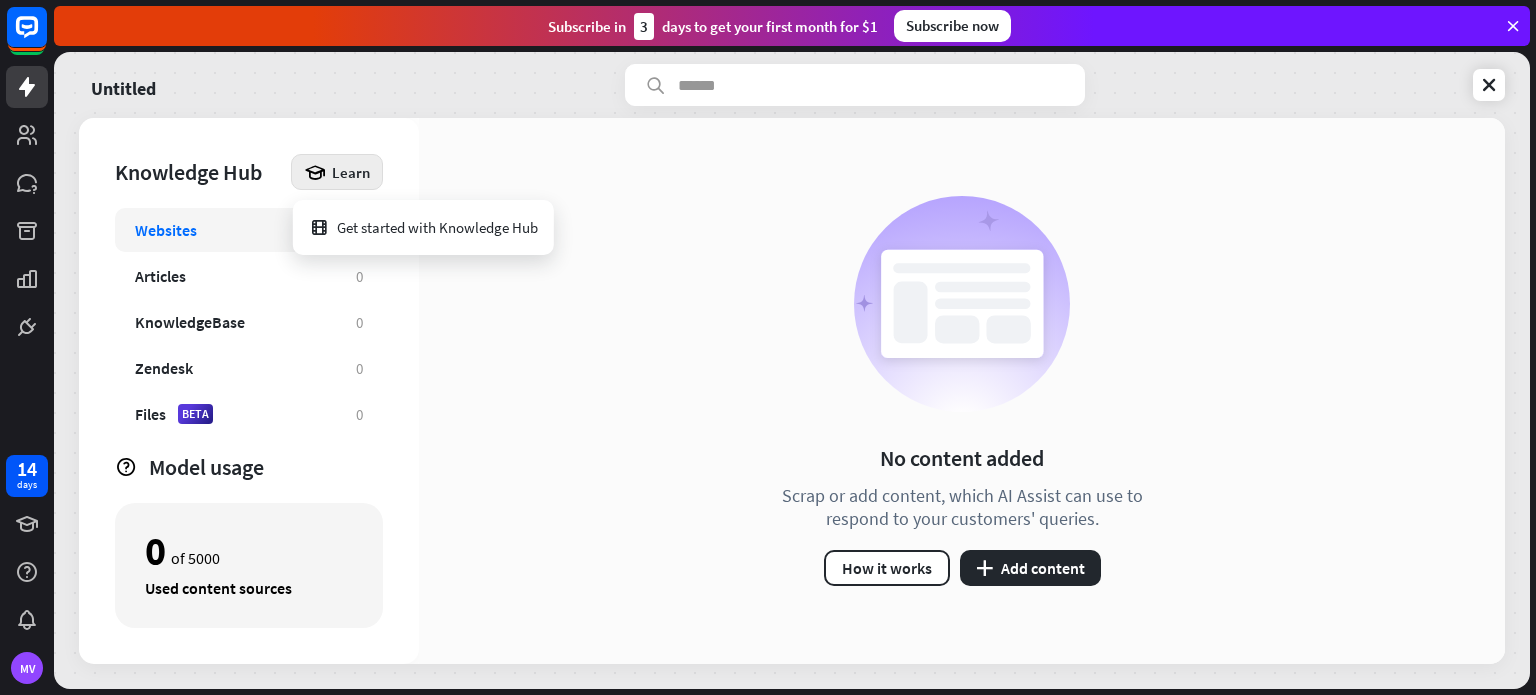 click on "Websites     0" at bounding box center [249, 230] 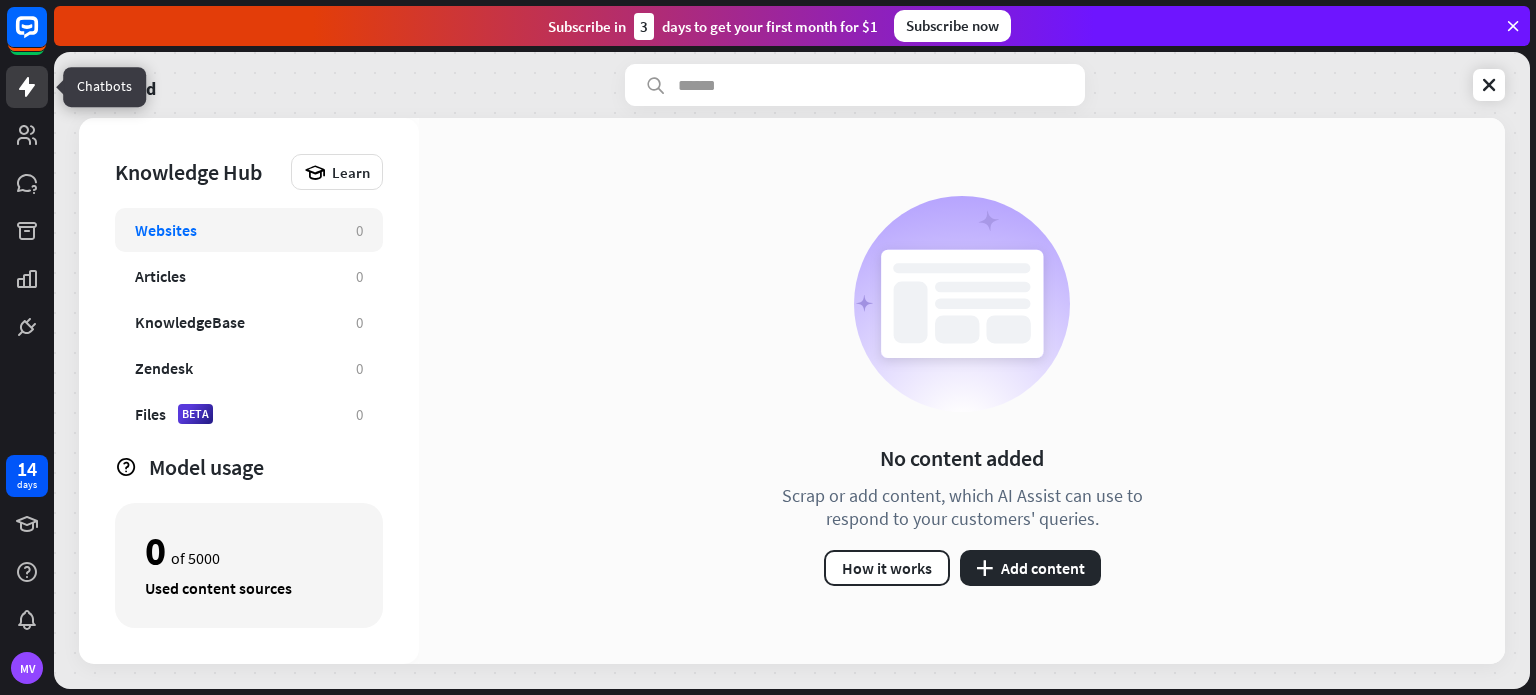 click at bounding box center [27, 87] 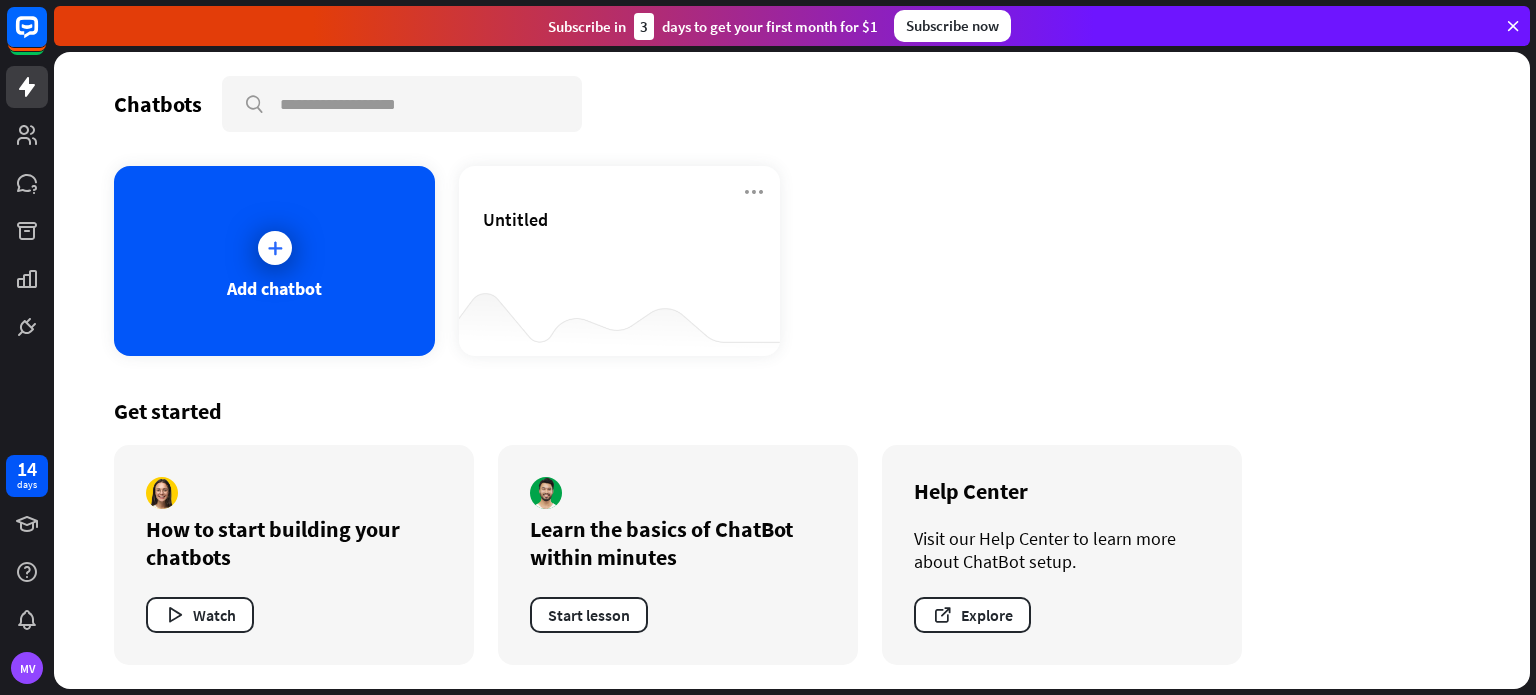click on "Learn the basics of ChatBot within minutes
Start lesson" at bounding box center (678, 555) 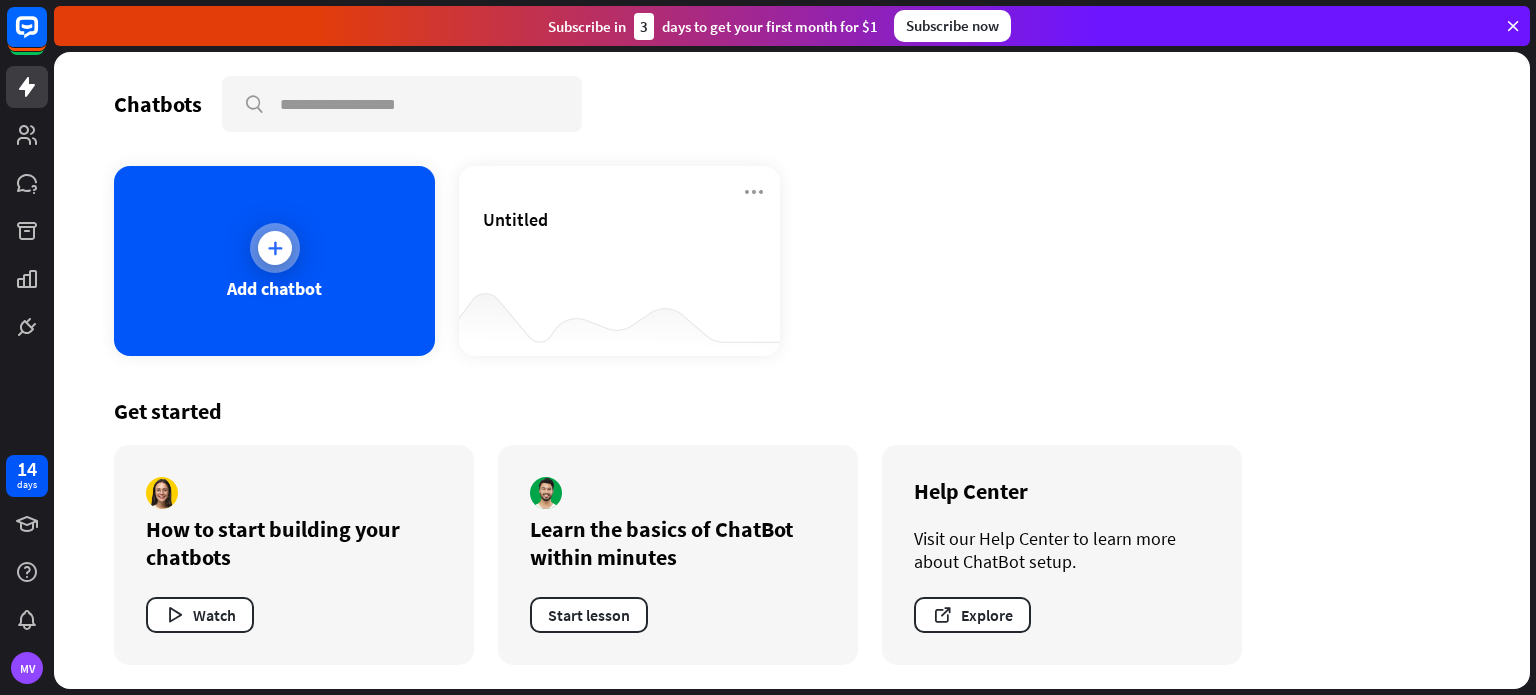 click on "Add chatbot" at bounding box center (274, 261) 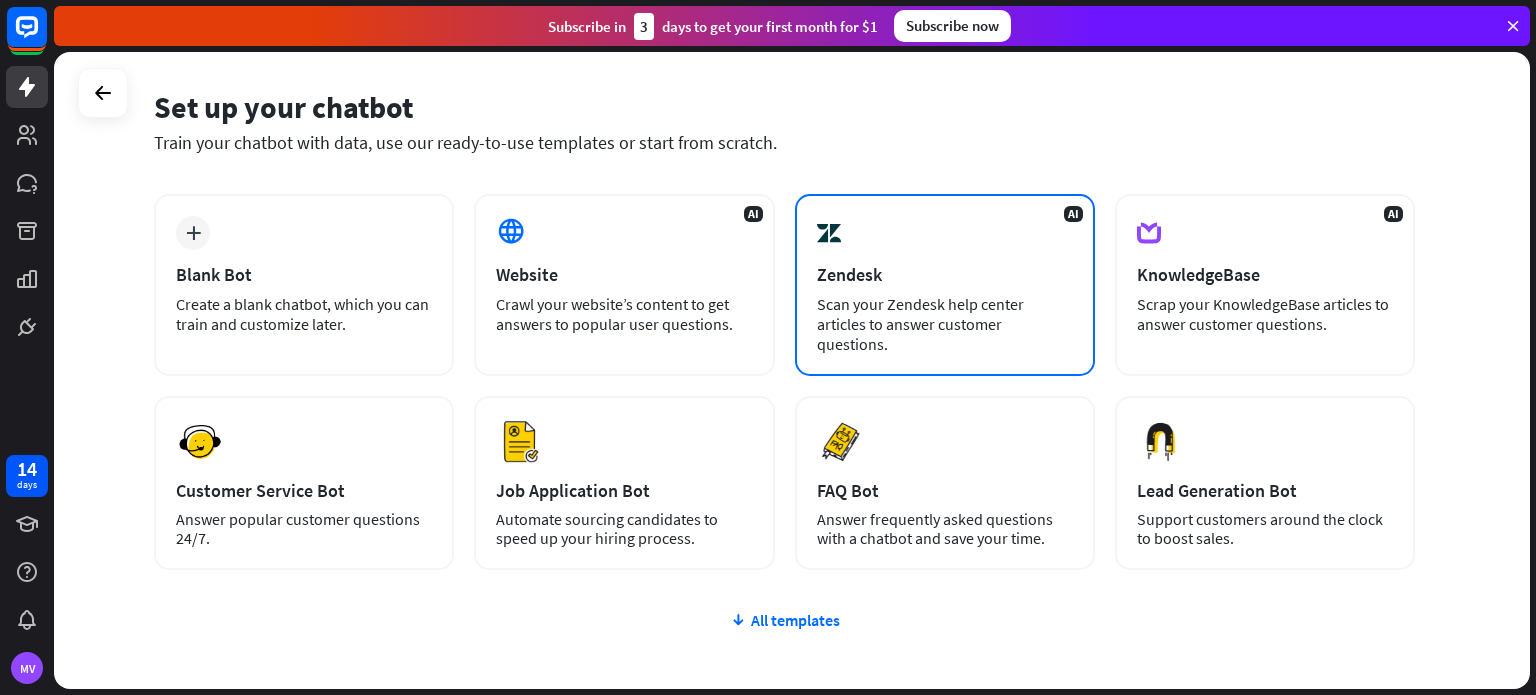 scroll, scrollTop: 100, scrollLeft: 0, axis: vertical 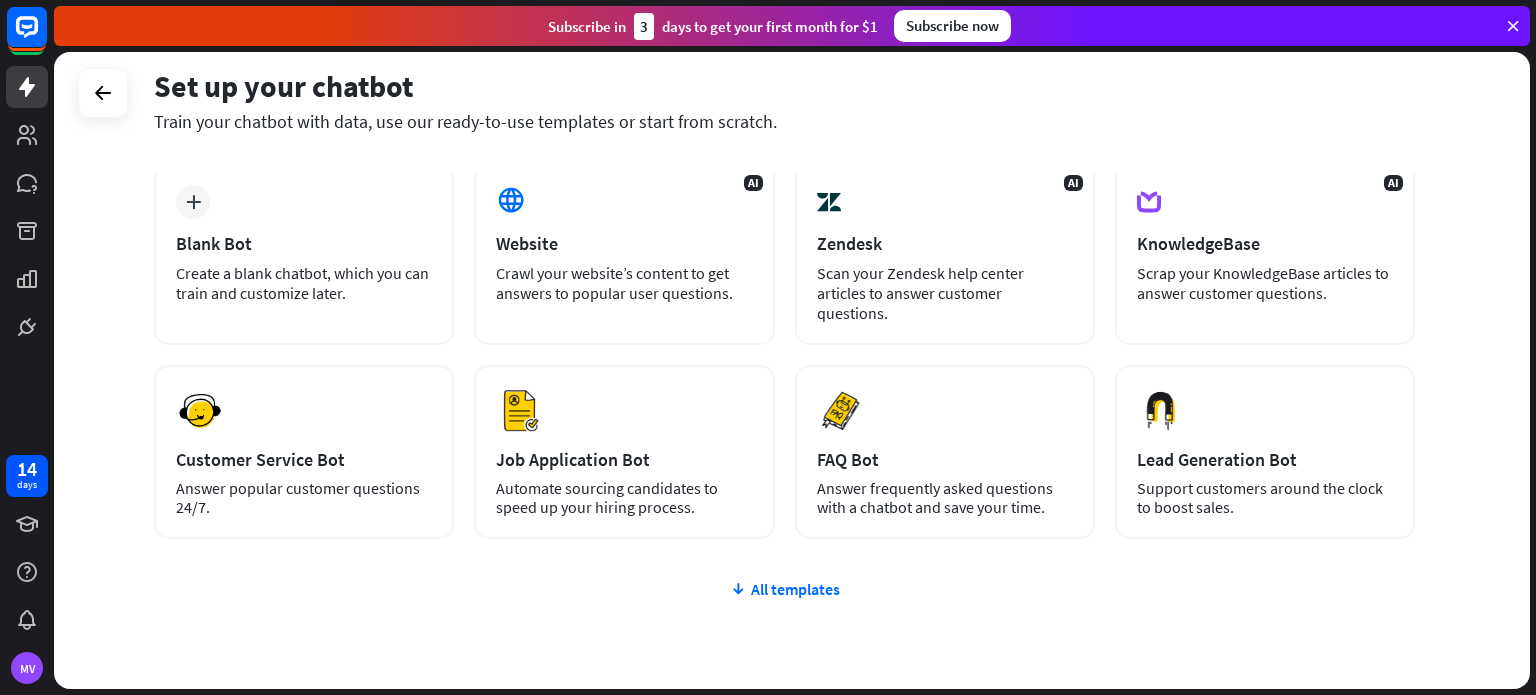 click on "plus   Blank Bot
Create a blank chatbot, which you can train and
customize later.
AI     Website
Crawl your website’s content to get answers to
popular user questions.
AI               Zendesk
Scan your Zendesk help center articles to answer
customer questions.
AI         KnowledgeBase
Scrap your KnowledgeBase articles to answer customer
questions.
Preview
Customer Service Bot
Answer popular customer questions 24/7.
Preview" at bounding box center [784, 471] 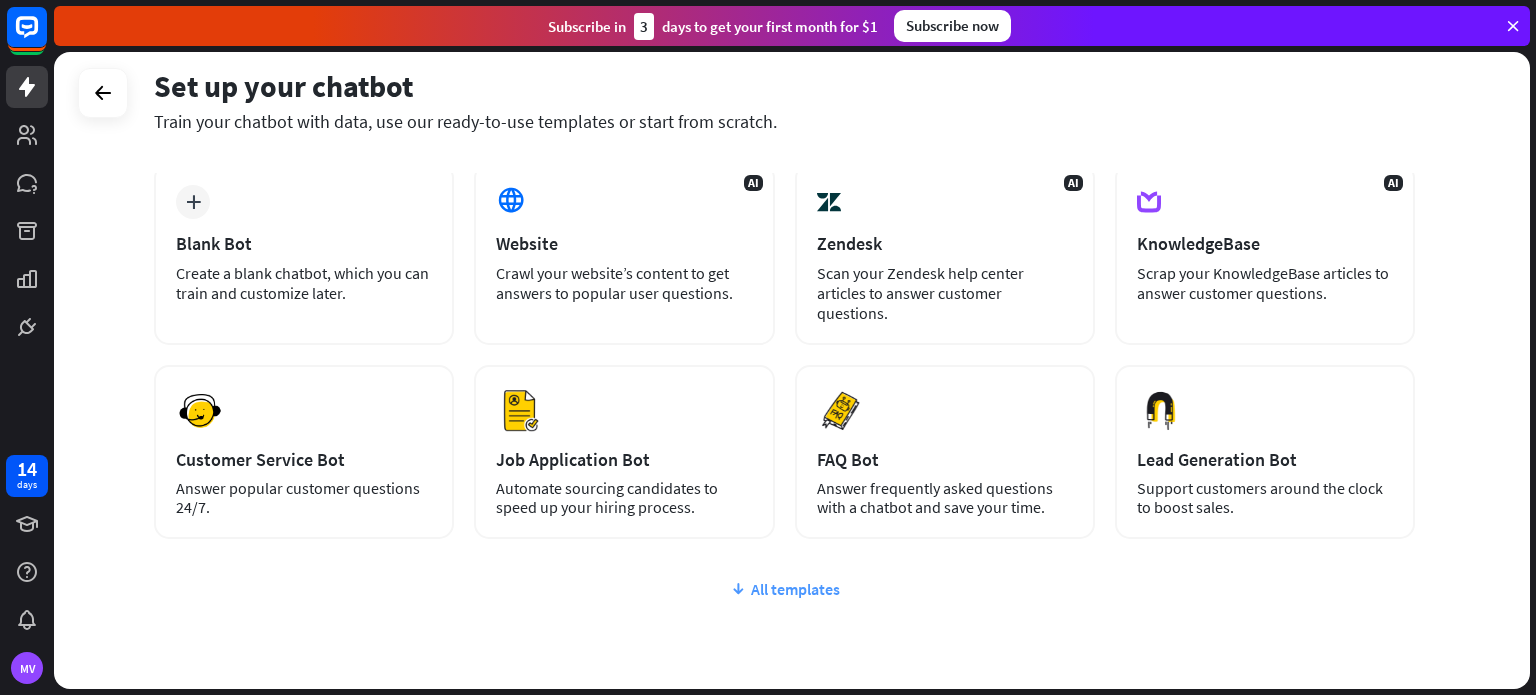 click on "All templates" at bounding box center (784, 589) 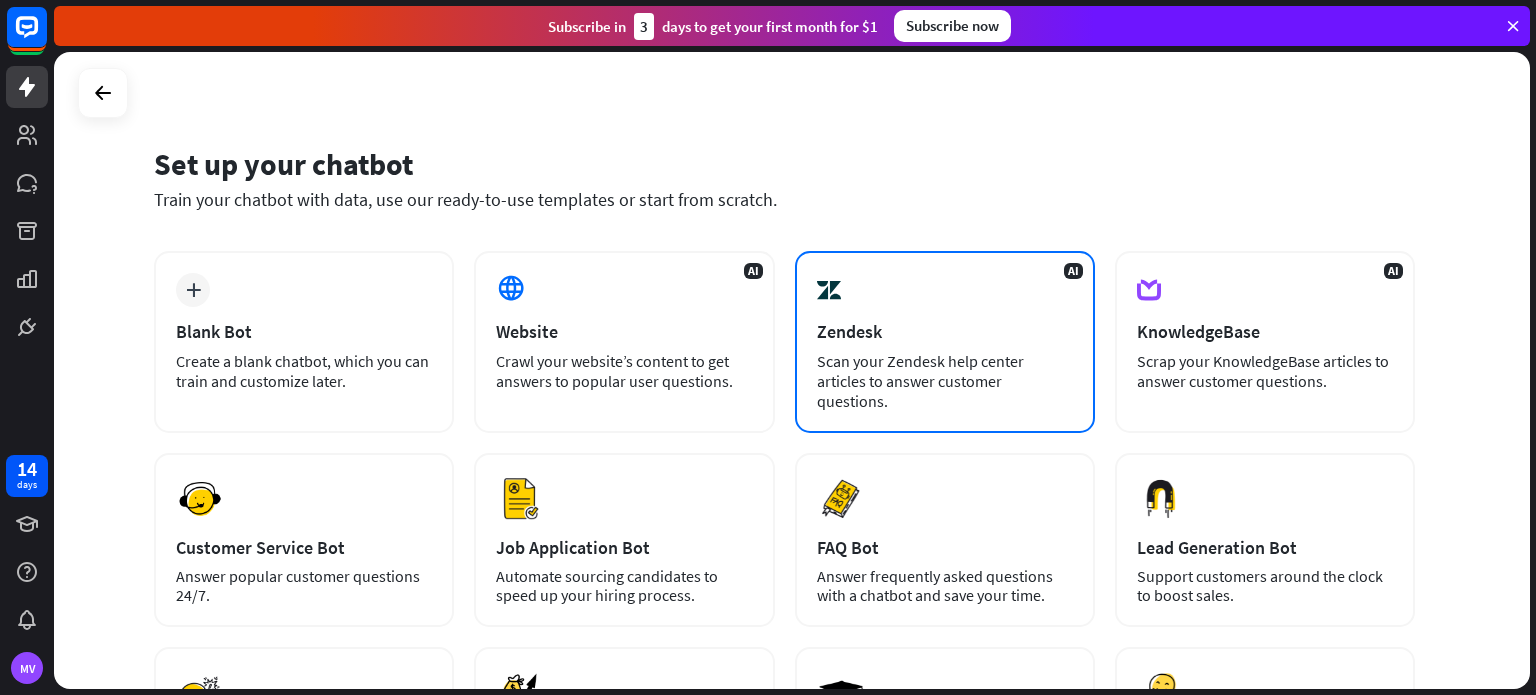 scroll, scrollTop: 0, scrollLeft: 0, axis: both 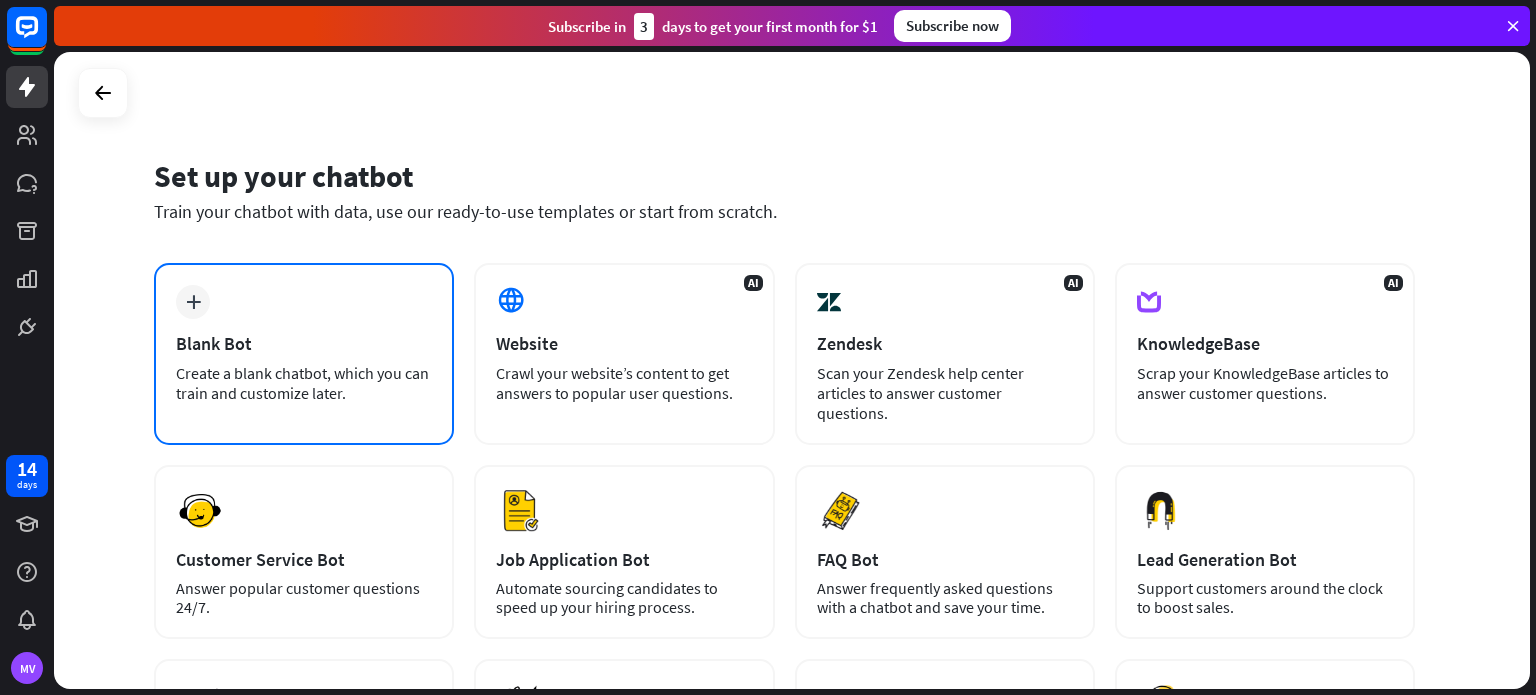 click on "plus   Blank Bot
Create a blank chatbot, which you can train and
customize later." at bounding box center (304, 354) 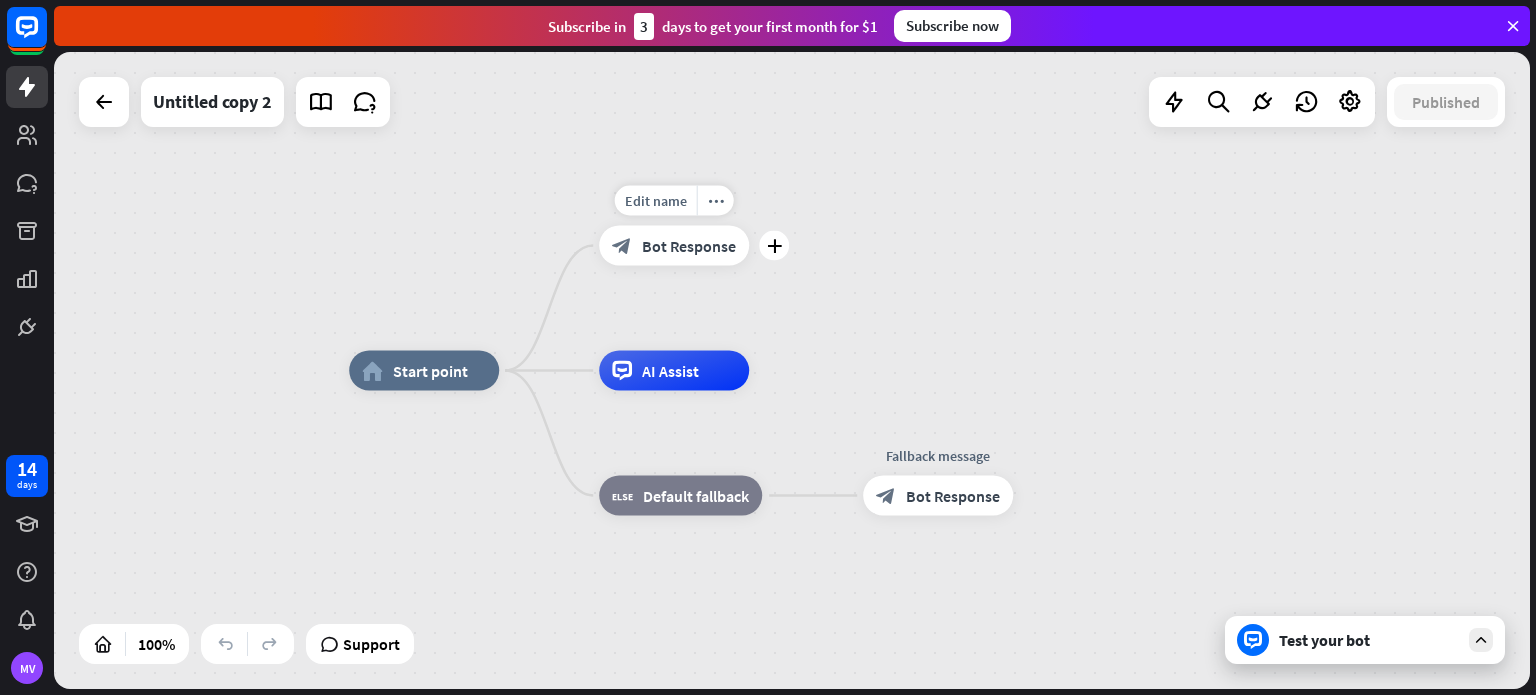 click on "block_bot_response   Bot Response" at bounding box center (674, 246) 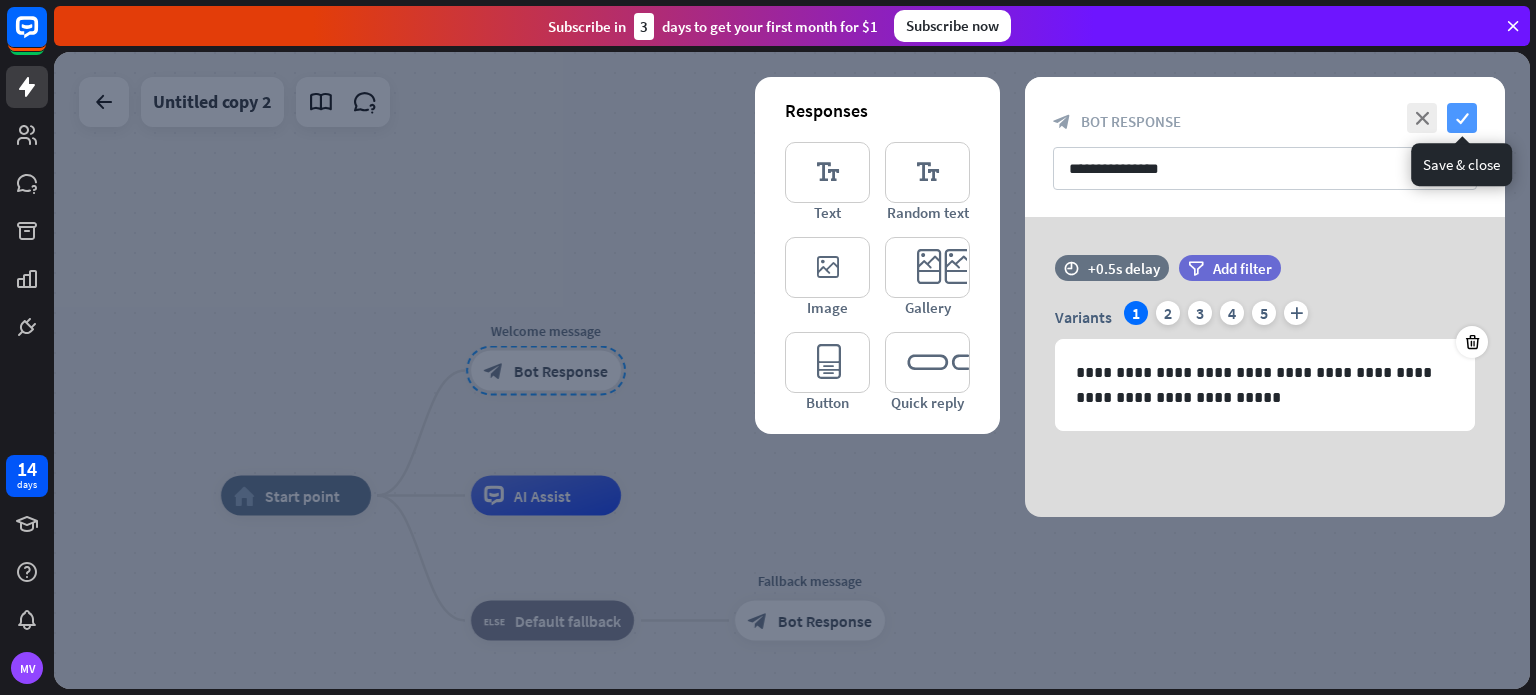 click on "check" at bounding box center (1462, 118) 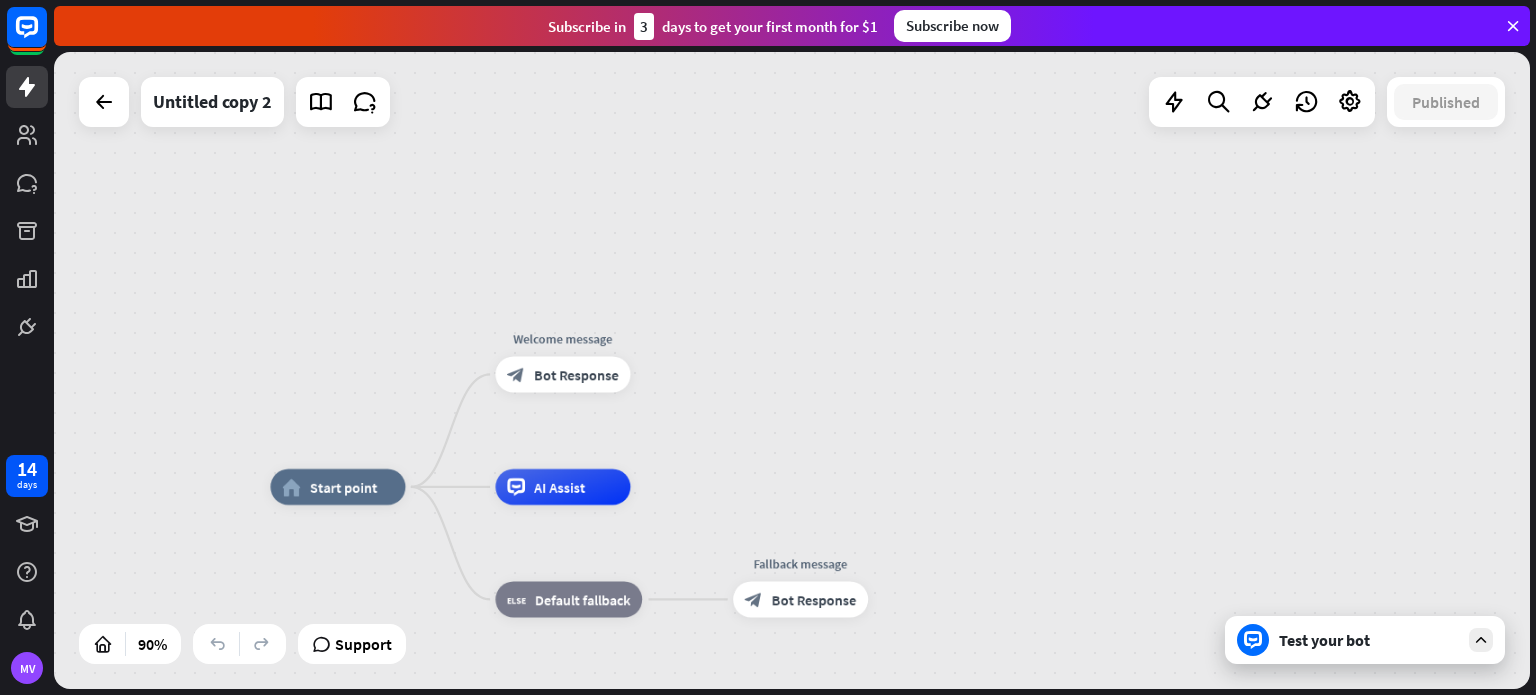 click on "Test your bot" at bounding box center (1365, 640) 